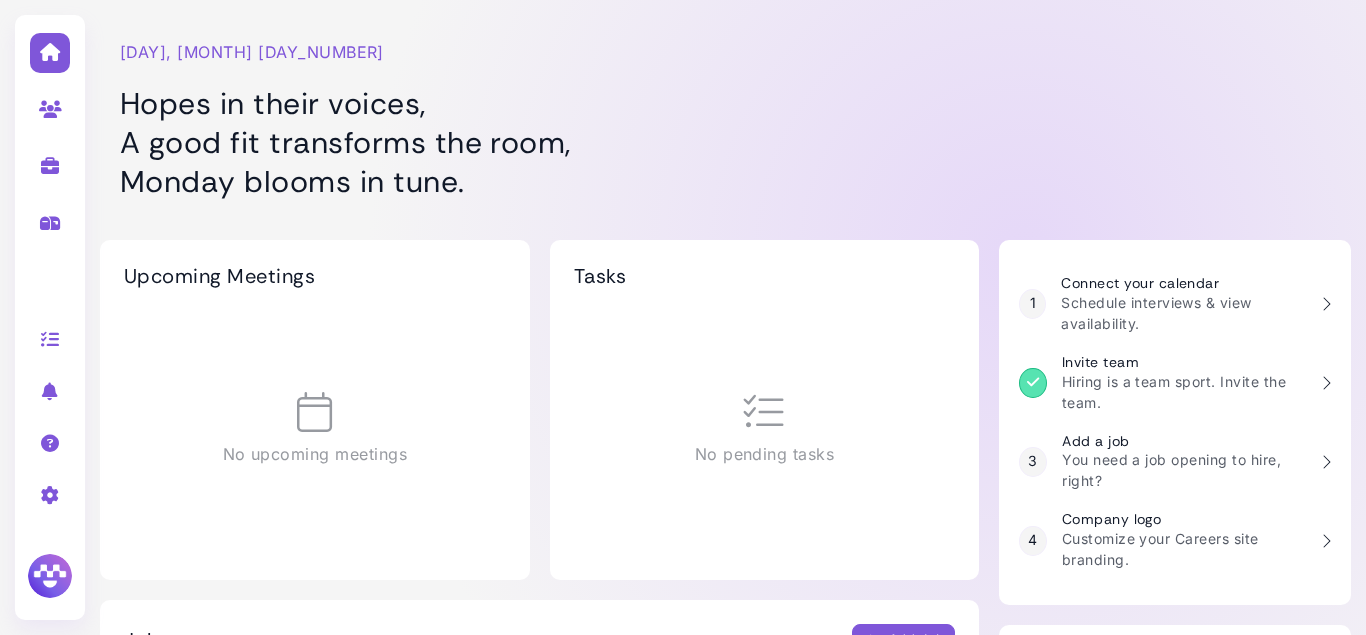 scroll, scrollTop: 0, scrollLeft: 0, axis: both 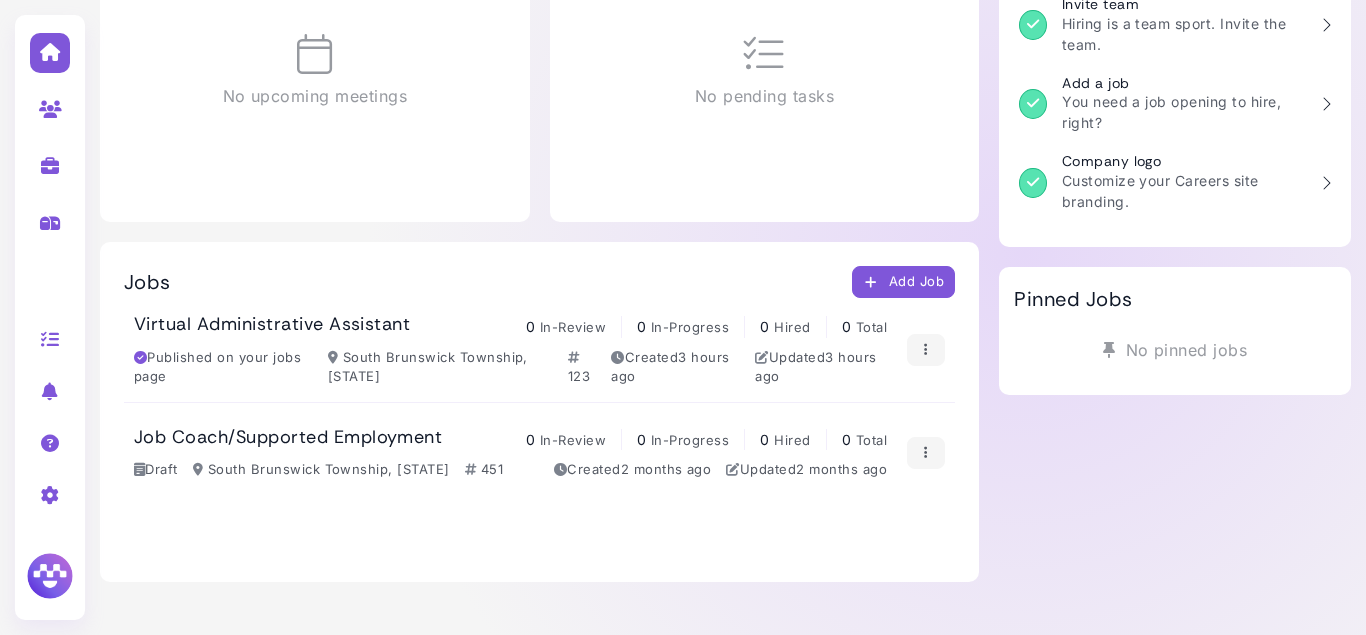 click at bounding box center [50, 576] 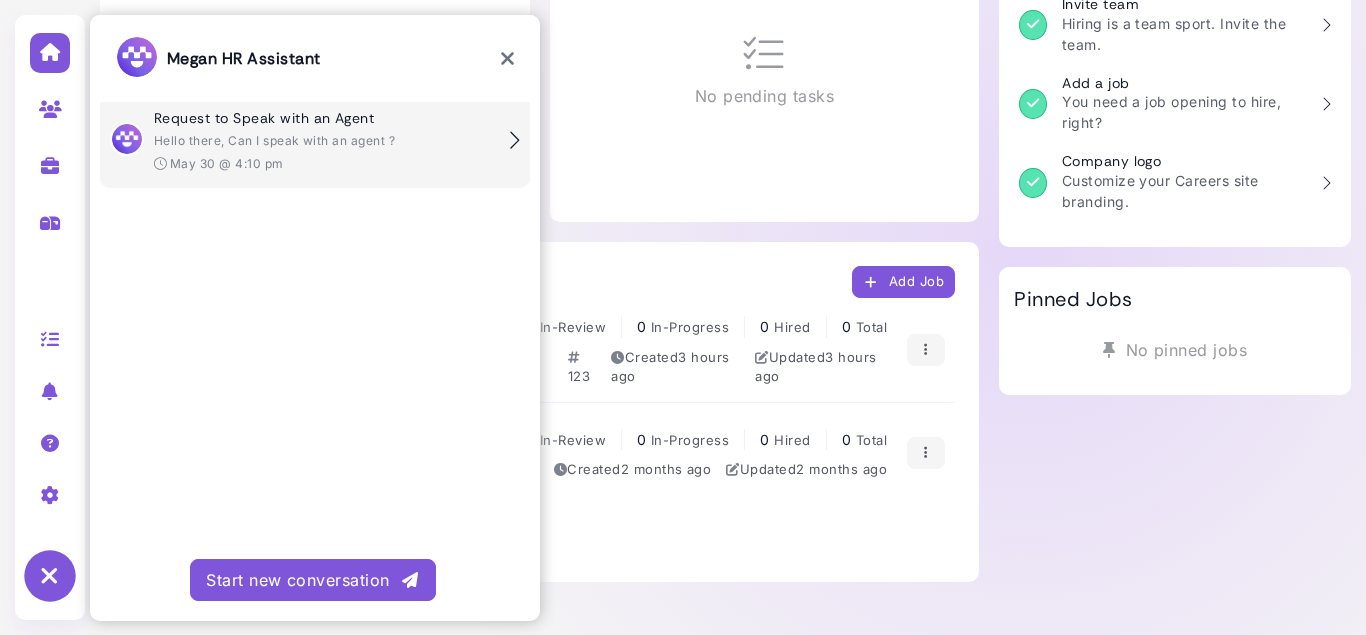 click on "Hello there, Can I speak with an agent ?" at bounding box center [274, 140] 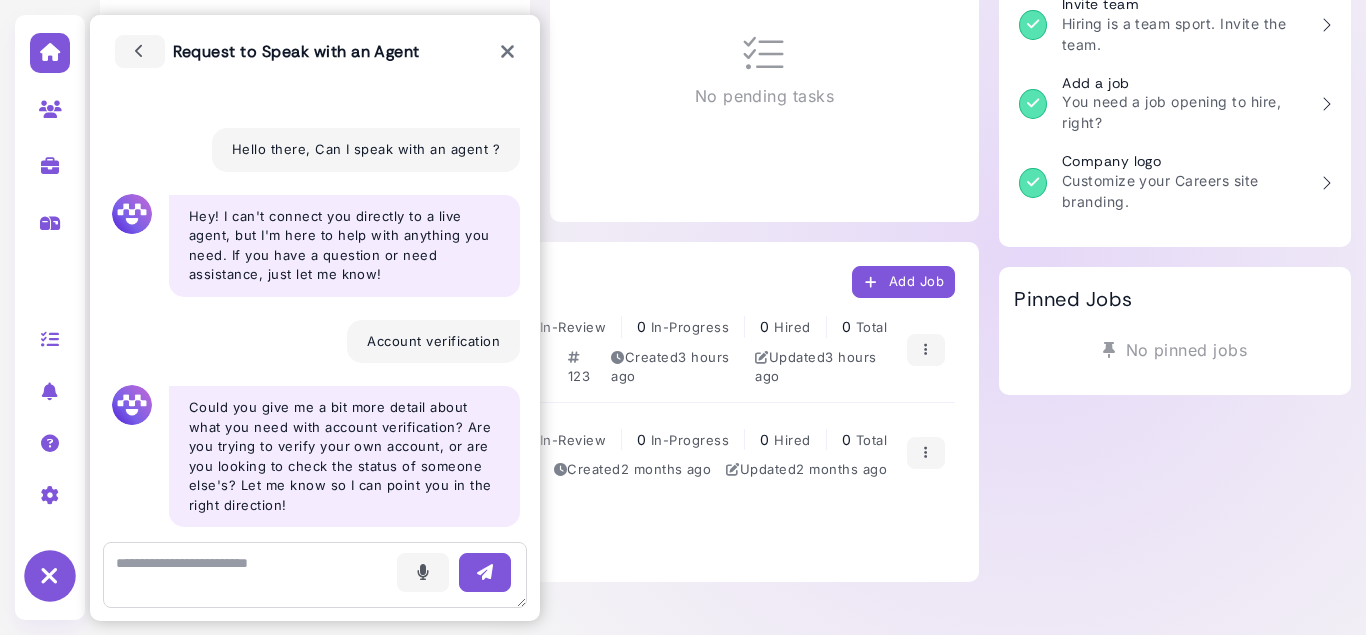 scroll, scrollTop: 516, scrollLeft: 0, axis: vertical 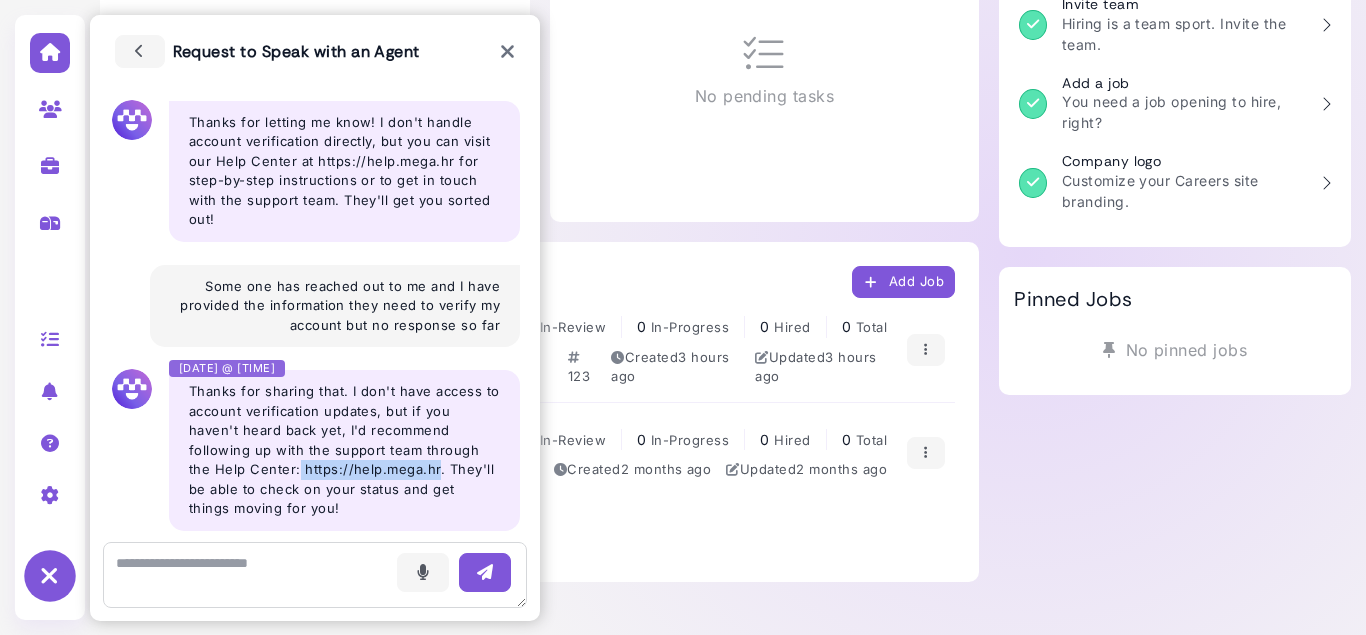 drag, startPoint x: 273, startPoint y: 470, endPoint x: 409, endPoint y: 467, distance: 136.03308 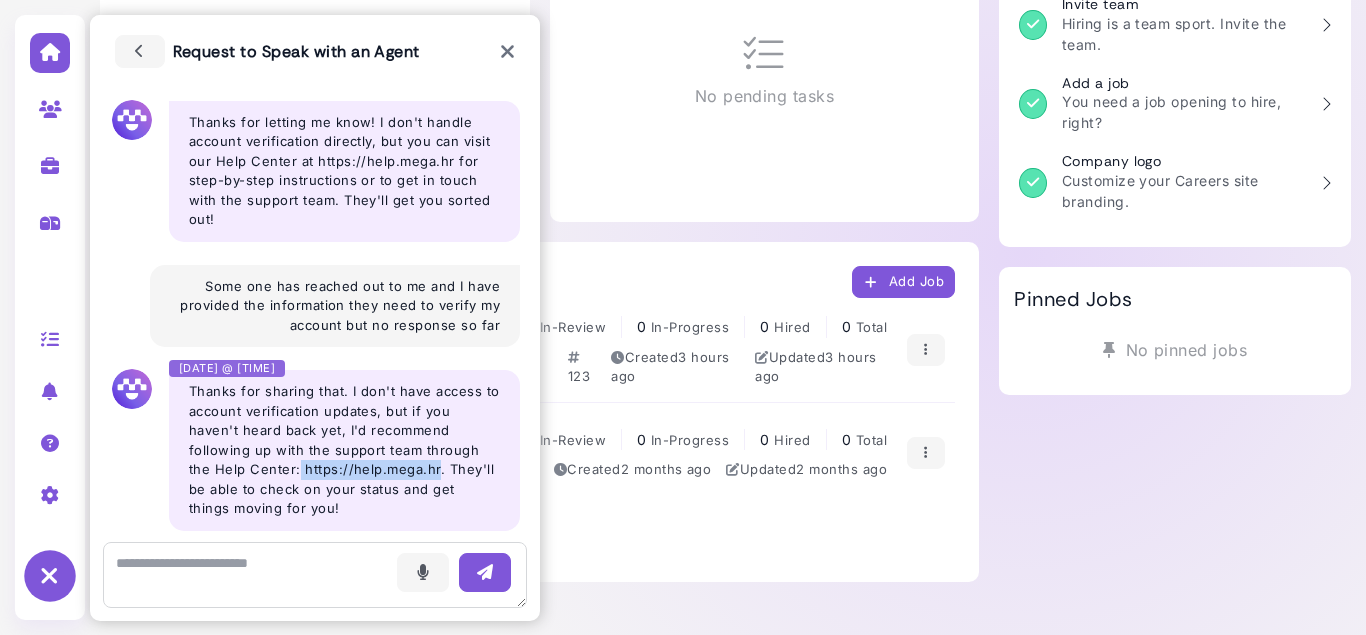 click on "Thanks for sharing that. I don't have access to account verification updates, but if you haven't heard back yet, I'd recommend following up with the support team through the Help Center: https://help.mega.hr. They'll be able to check on your status and get things moving for you!" at bounding box center [344, 450] 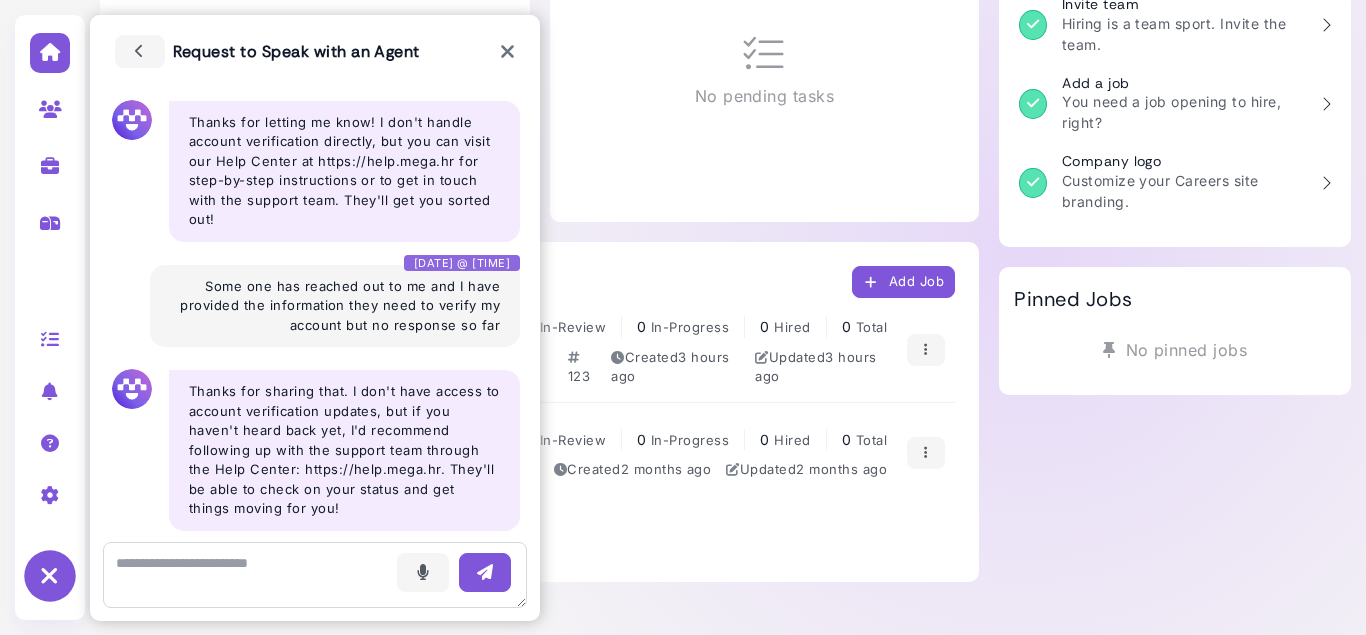 click on "Voice -   [DATE] @ [TIME]   Some one has reached out to me and I have provided the information they need to verify my account but no response so far" at bounding box center (335, 306) 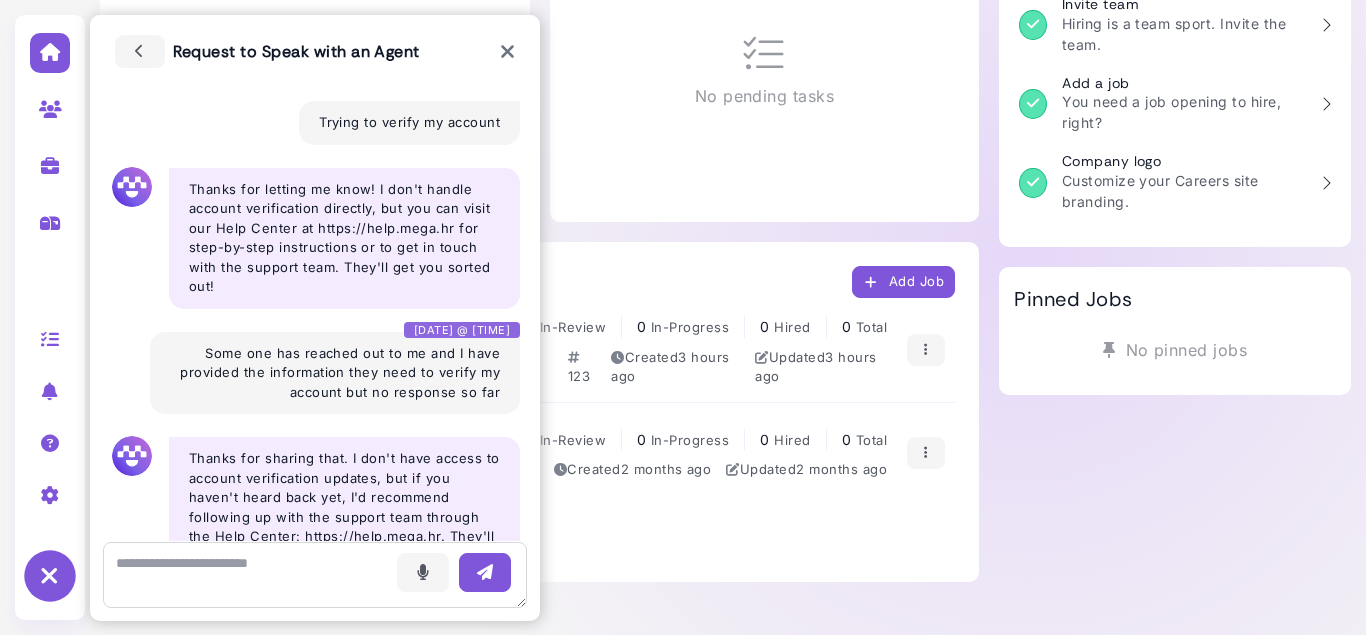 scroll, scrollTop: 396, scrollLeft: 0, axis: vertical 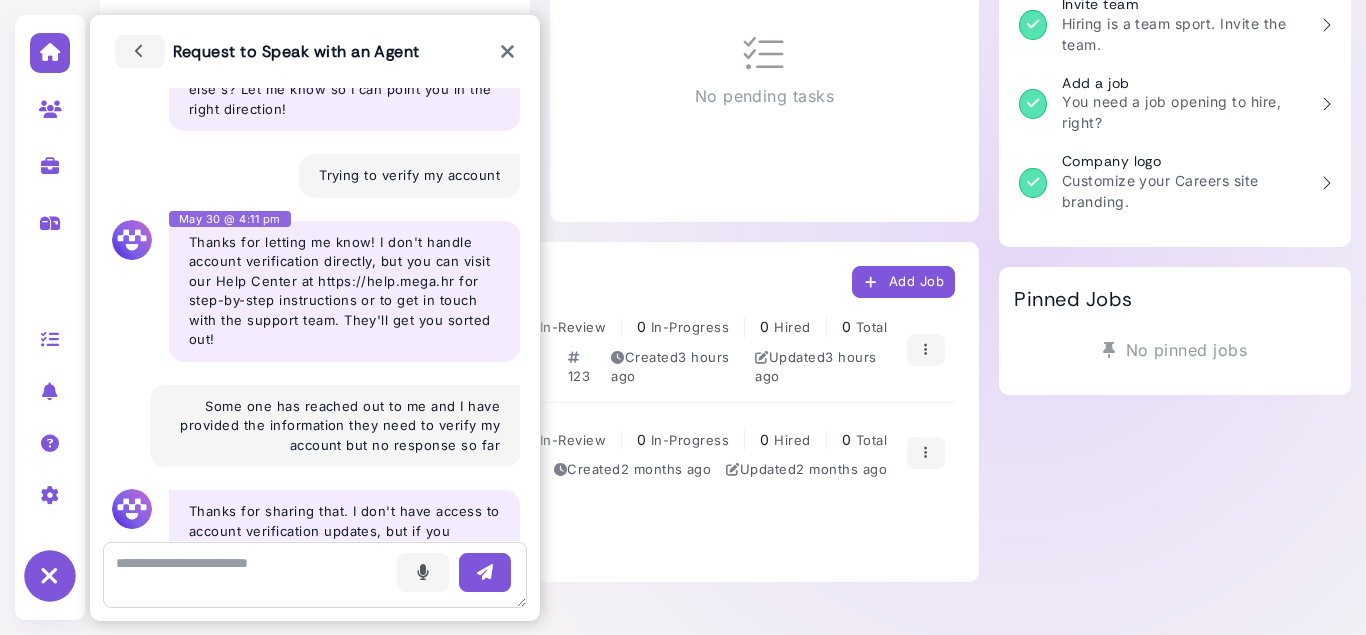 click on "Thanks for letting me know! I don't handle account verification directly, but you can visit our Help Center at https://help.mega.hr for step-by-step instructions or to get in touch with the support team. They'll get you sorted out!" at bounding box center (344, 291) 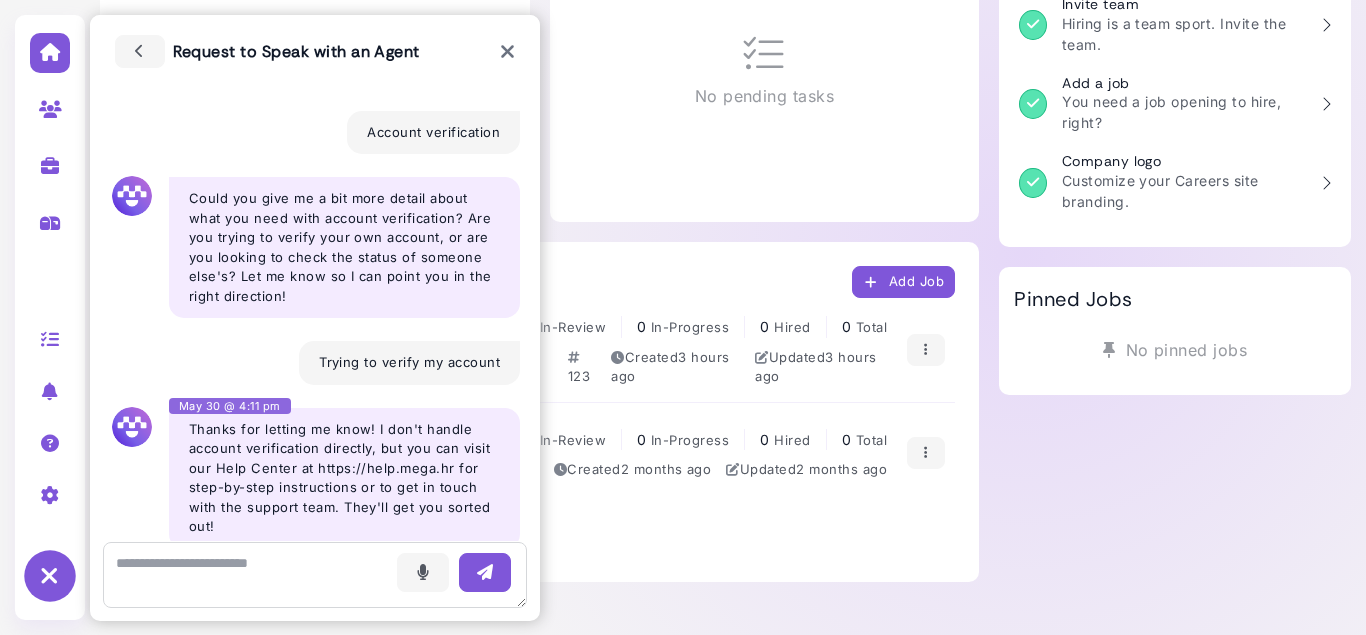 scroll, scrollTop: 36, scrollLeft: 0, axis: vertical 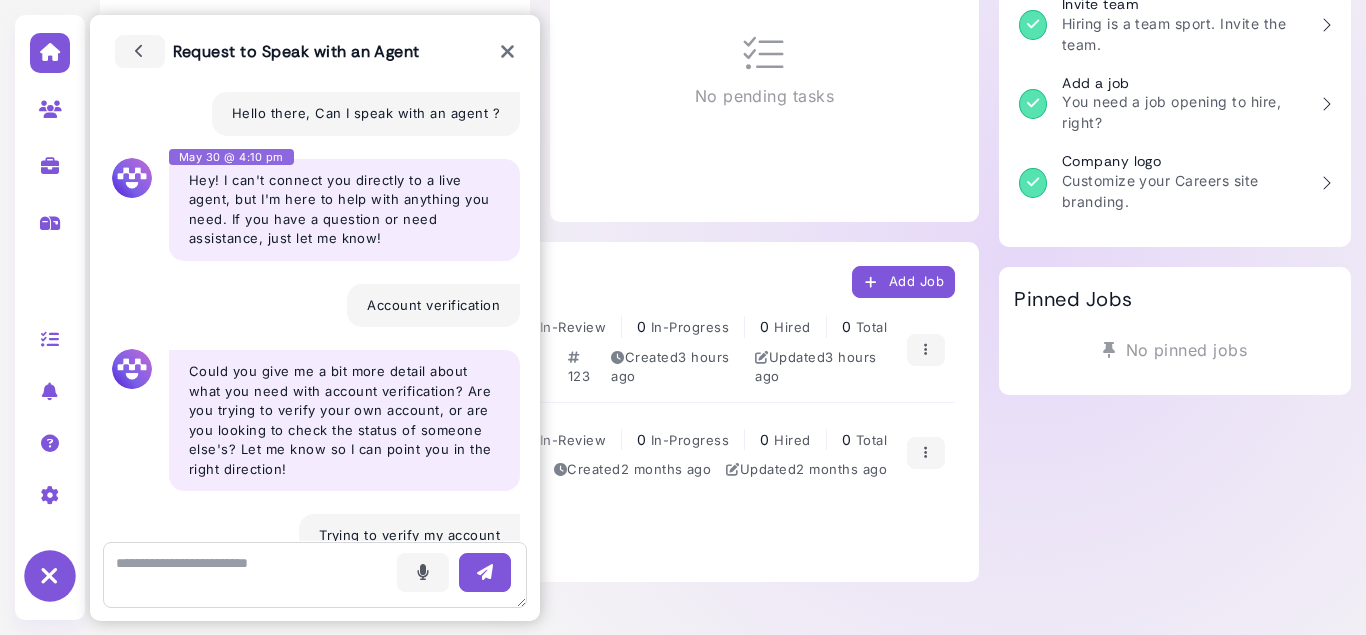 click on "Hey! I can't connect you directly to a live agent, but I'm here to help with anything you need. If you have a question or need assistance, just let me know!" at bounding box center [344, 210] 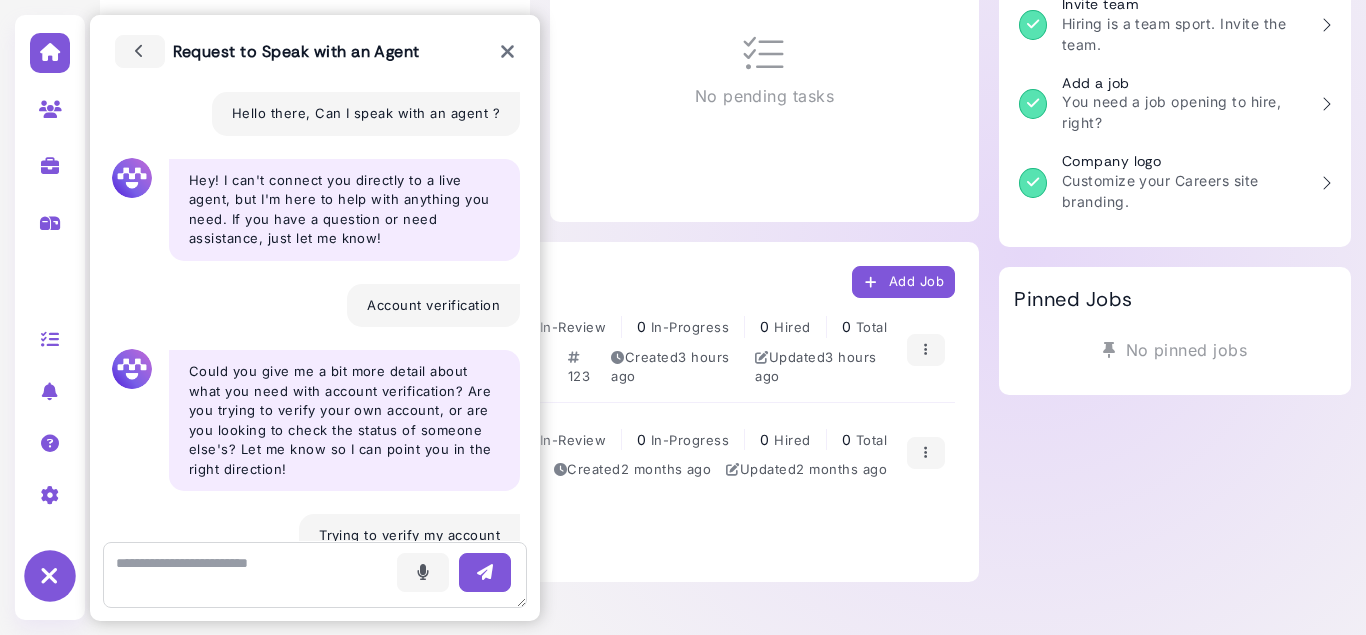 scroll, scrollTop: 0, scrollLeft: 0, axis: both 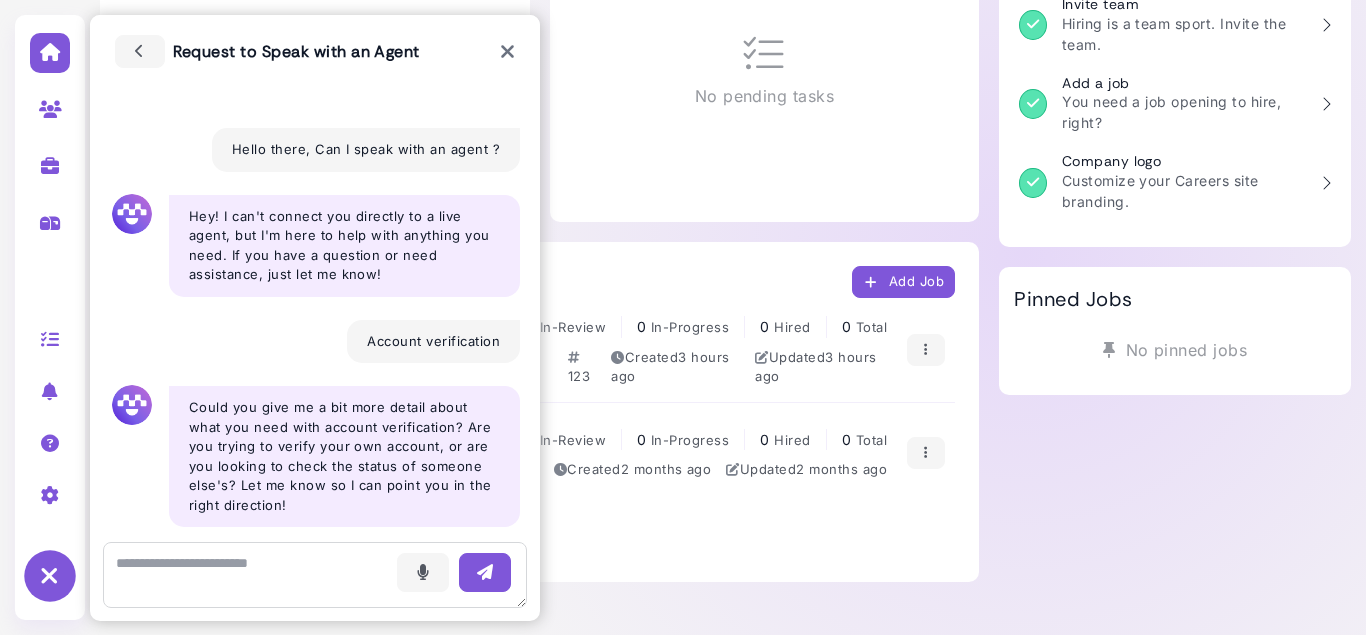 click at bounding box center [507, 52] 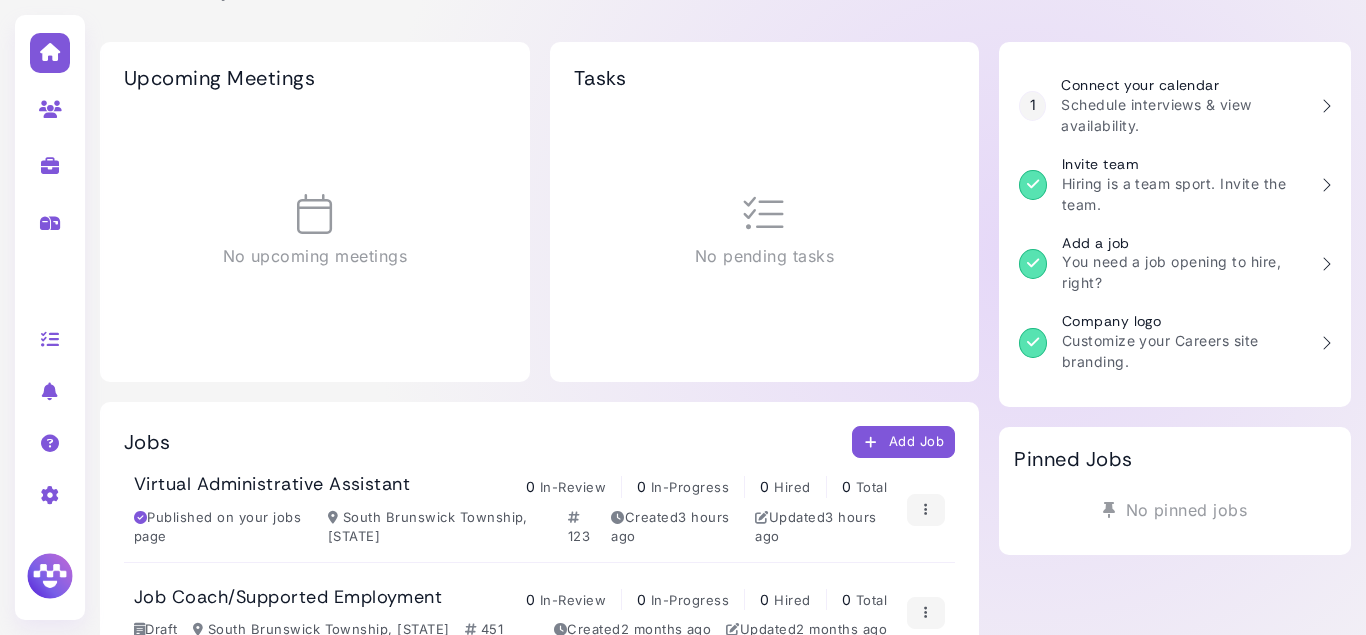 scroll, scrollTop: 0, scrollLeft: 0, axis: both 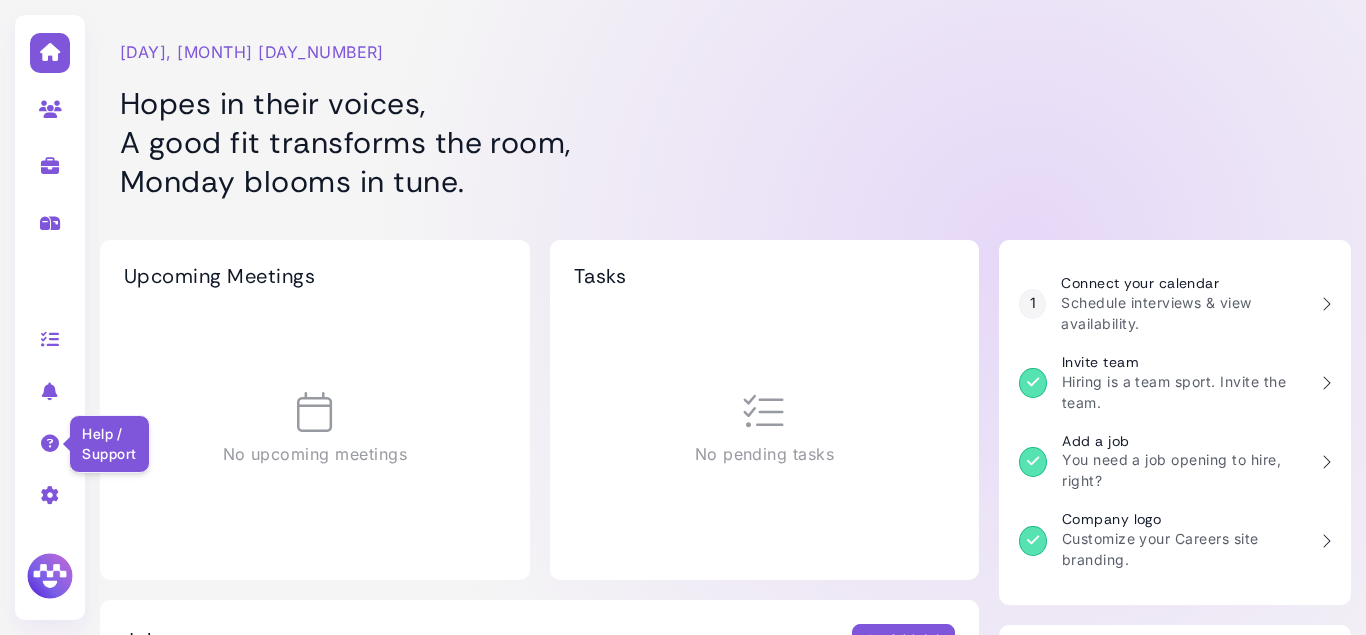 click at bounding box center [50, 443] 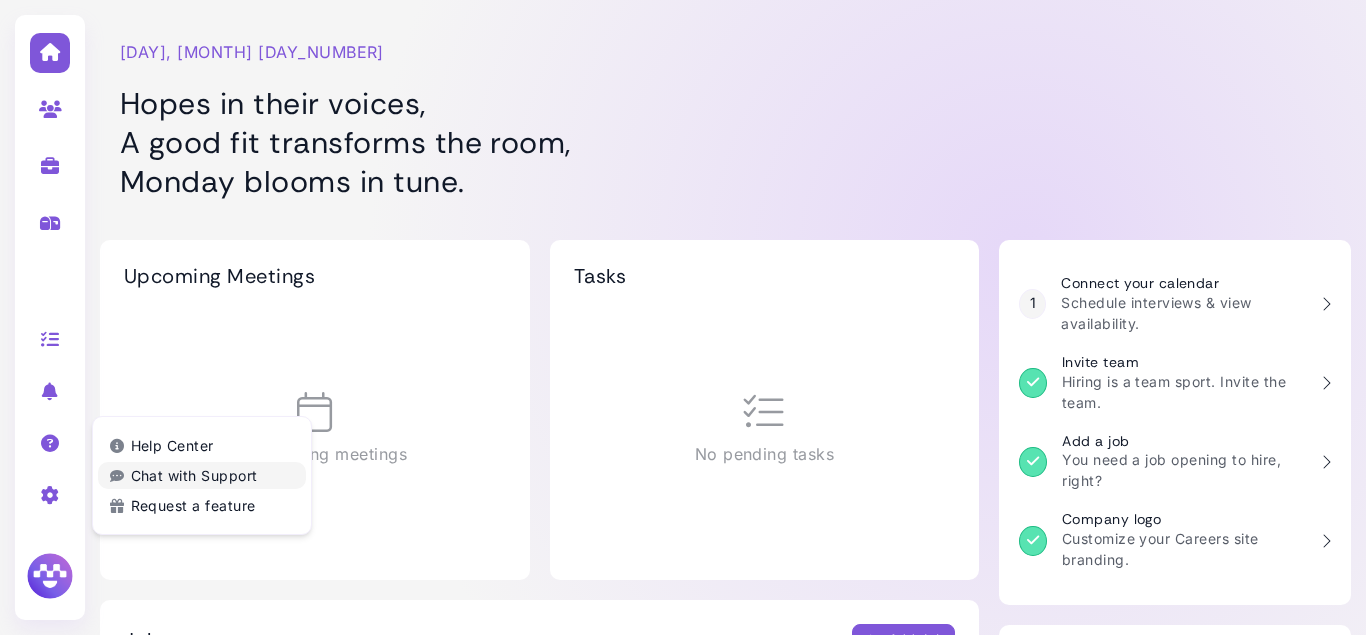 click on "Chat with Support" at bounding box center (202, 475) 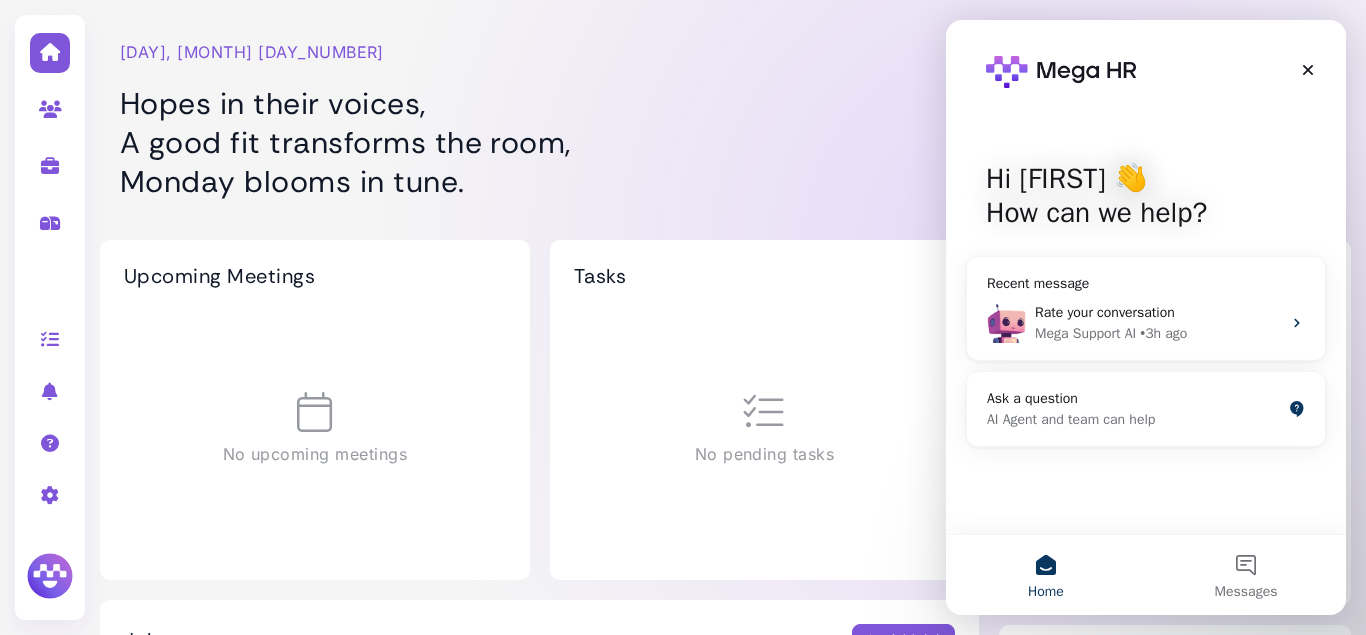 scroll, scrollTop: 0, scrollLeft: 0, axis: both 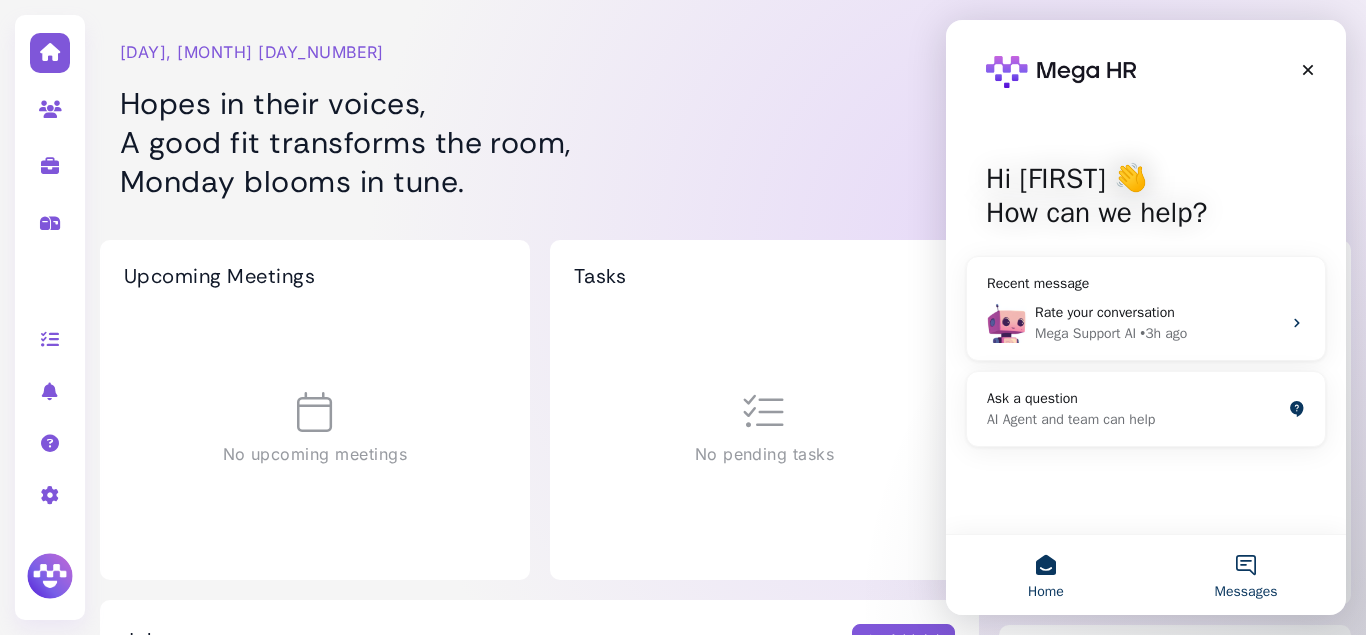 click on "Messages" at bounding box center [1246, 575] 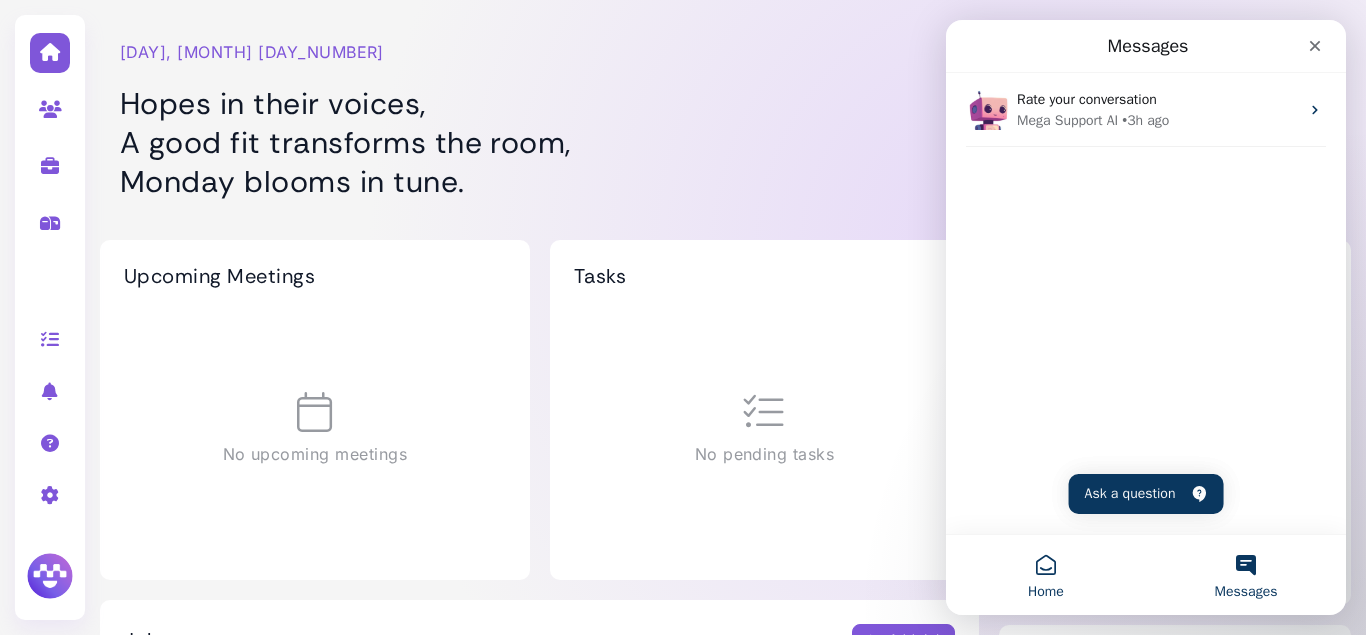 click on "Home" at bounding box center [1046, 575] 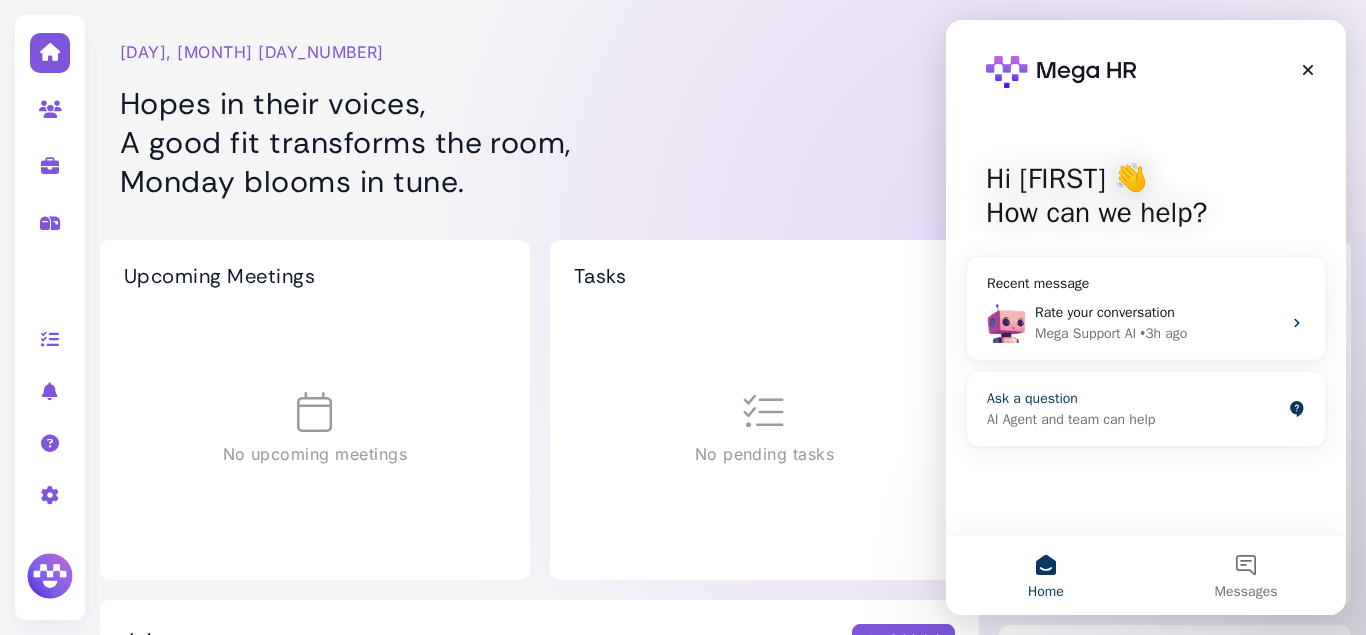click on "AI Agent and team can help" at bounding box center [1134, 419] 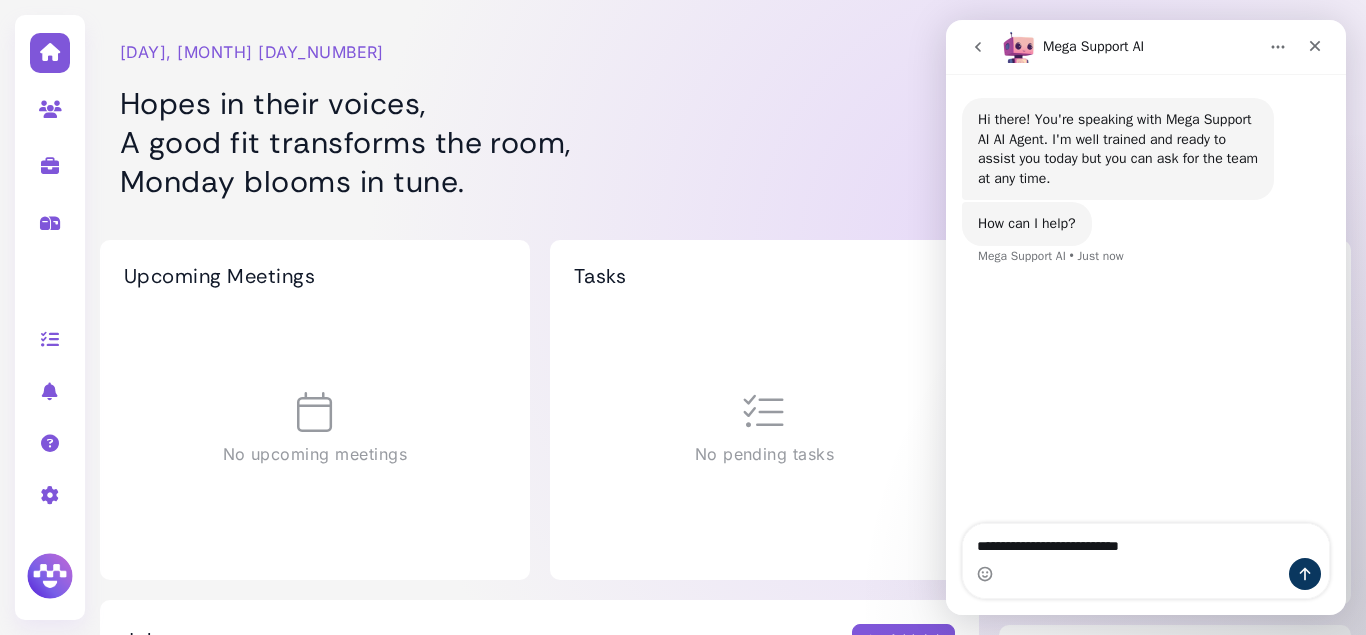 type on "**********" 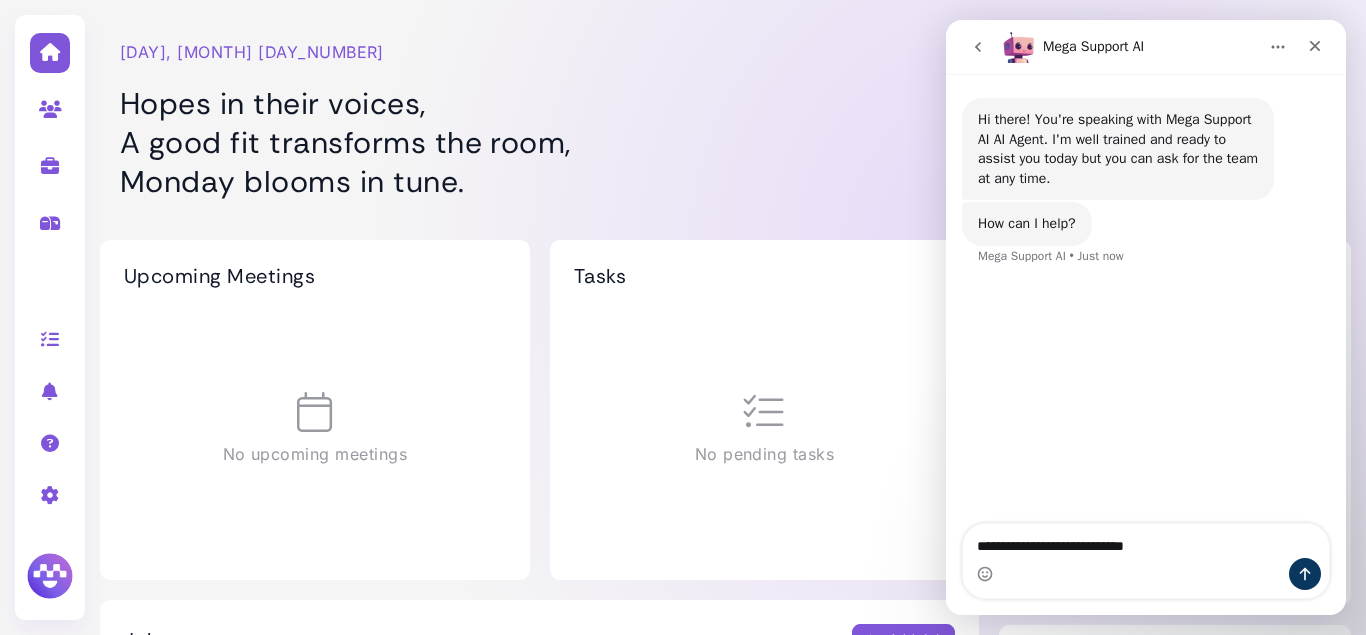 type 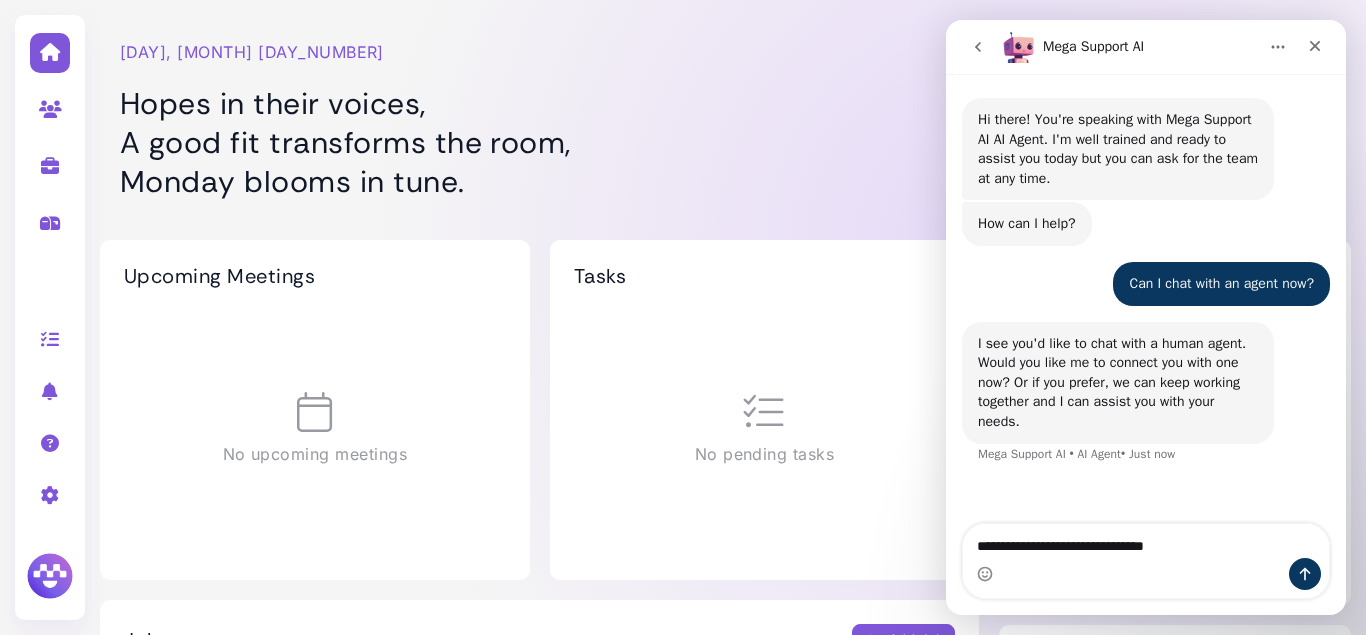 type on "**********" 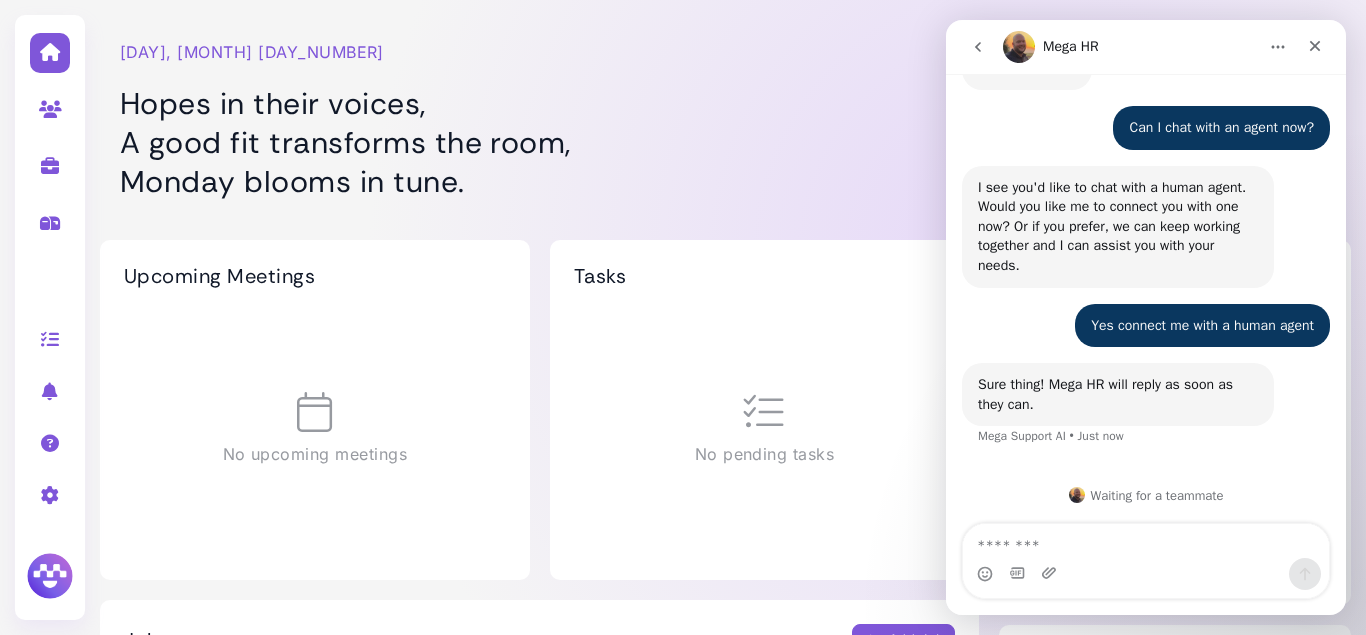 scroll, scrollTop: 157, scrollLeft: 0, axis: vertical 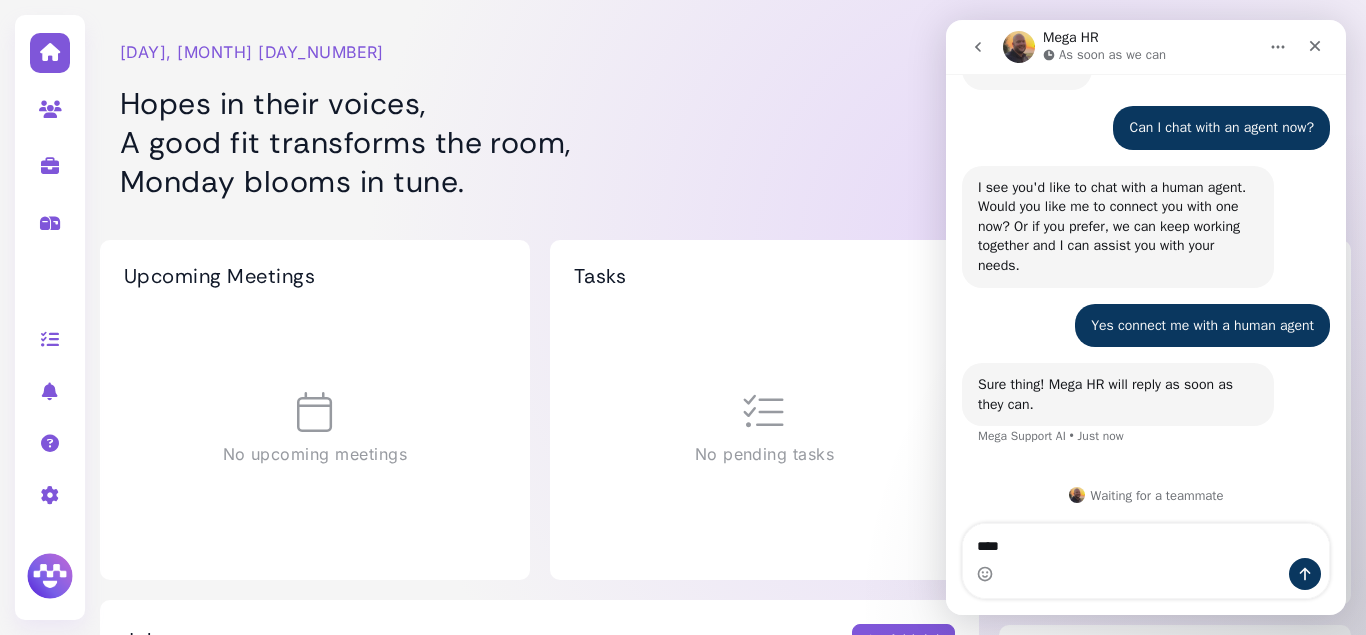 type on "****" 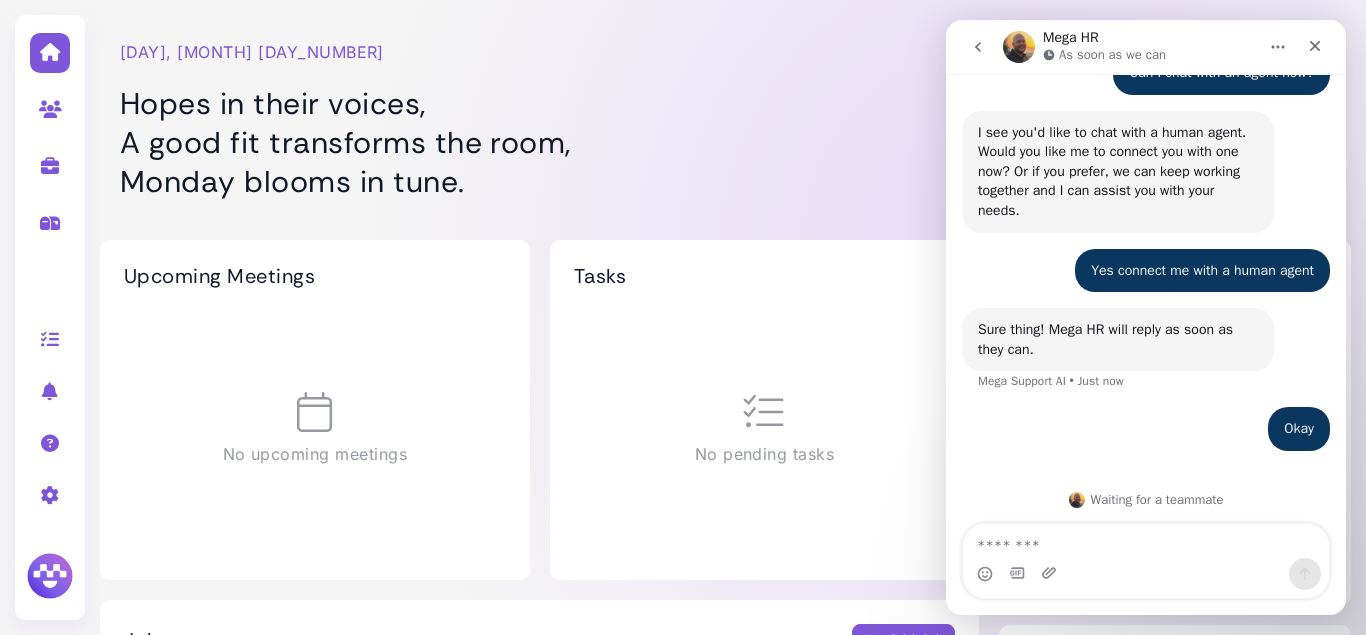 scroll, scrollTop: 217, scrollLeft: 0, axis: vertical 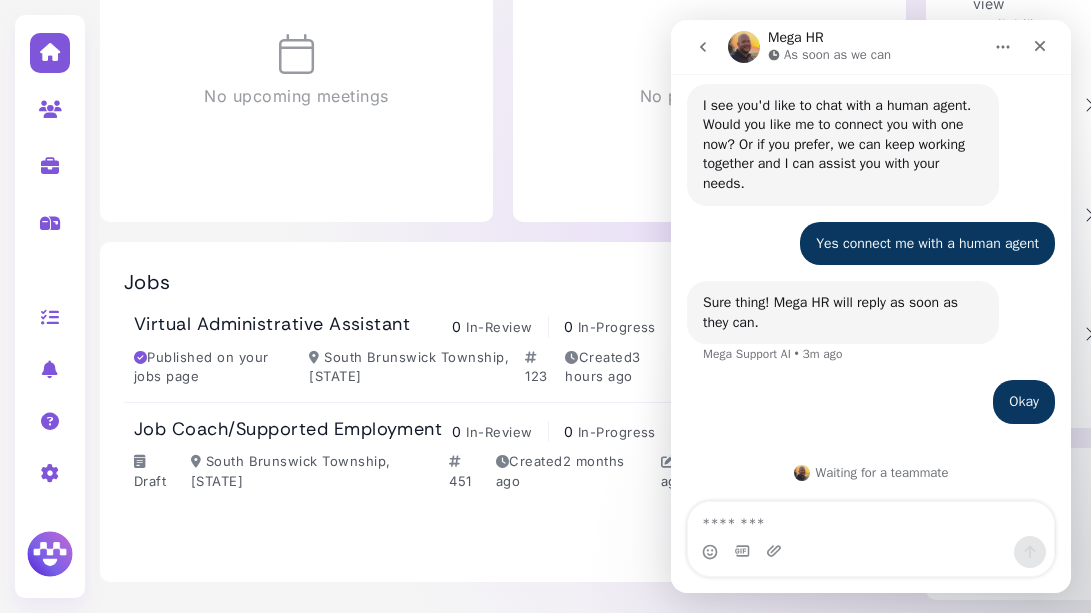 click on "Upcoming Meetings
No upcoming meetings
Tasks
No pending tasks
Jobs     Add Job         Virtual Administrative Assistant   0   In-Review     0   In-Progress     0   Hired     0   Total
Published on your jobs page       South Brunswick Township, [STATE]     123
Created  3 hours ago
Updated  3 hours ago
Edit job details
Advertise job
Pin this job
View on jobs page
Close Job Job Coach/Supported Employment   0   In-Review     0   In-Progress     0   Hired     0   Total
Draft       South Brunswick Township, [STATE]     451
Created  2 months ago
Updated  2 months ago
Edit job details
Advertise job
Pin this job
Archive Job" at bounding box center [503, 241] 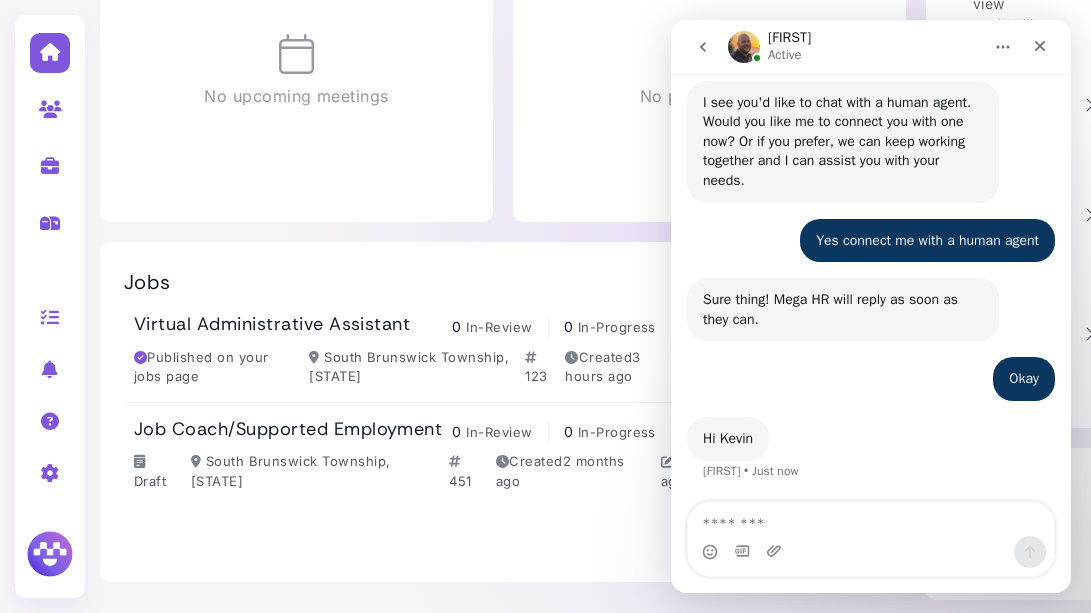 scroll, scrollTop: 242, scrollLeft: 0, axis: vertical 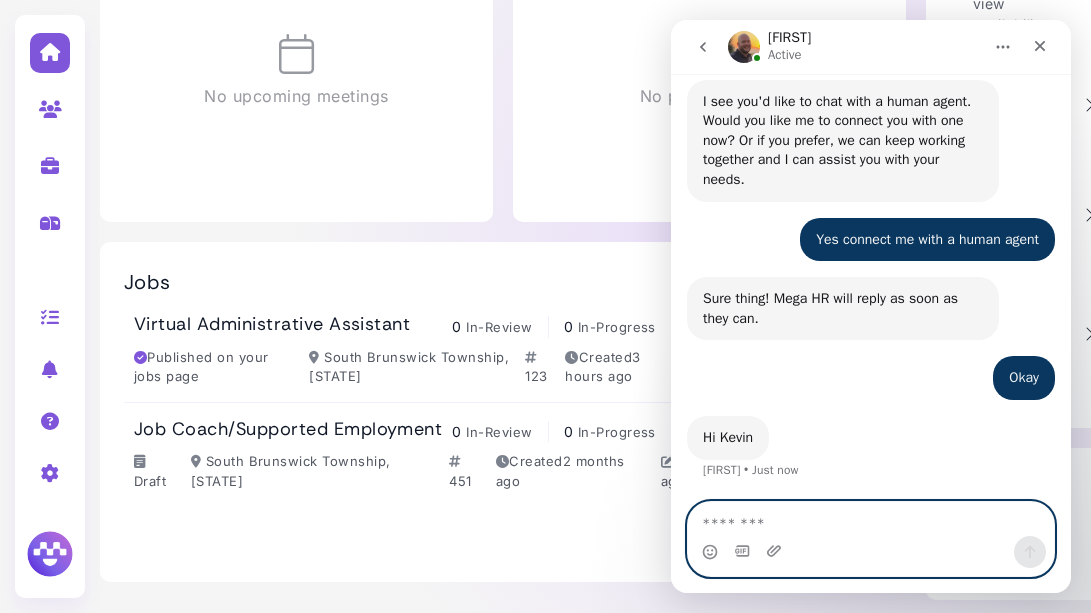 click at bounding box center (871, 519) 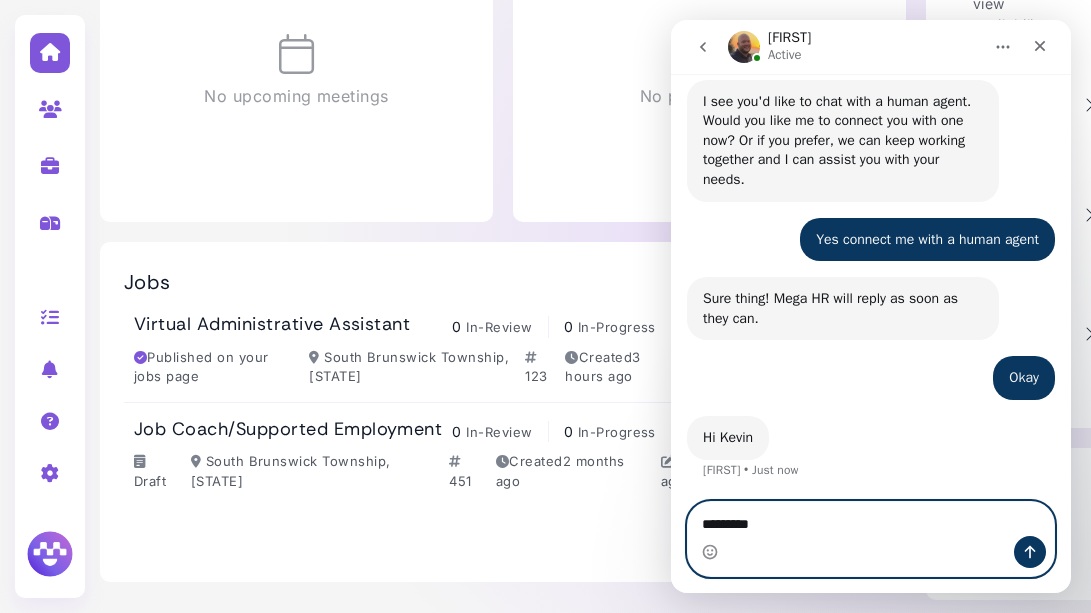 type on "**********" 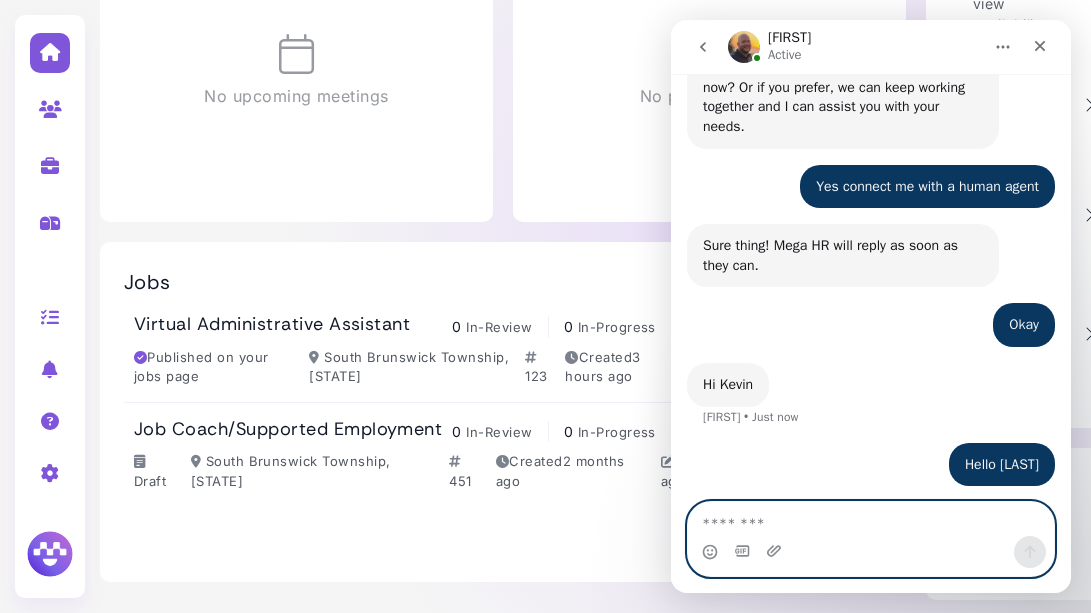 scroll, scrollTop: 301, scrollLeft: 0, axis: vertical 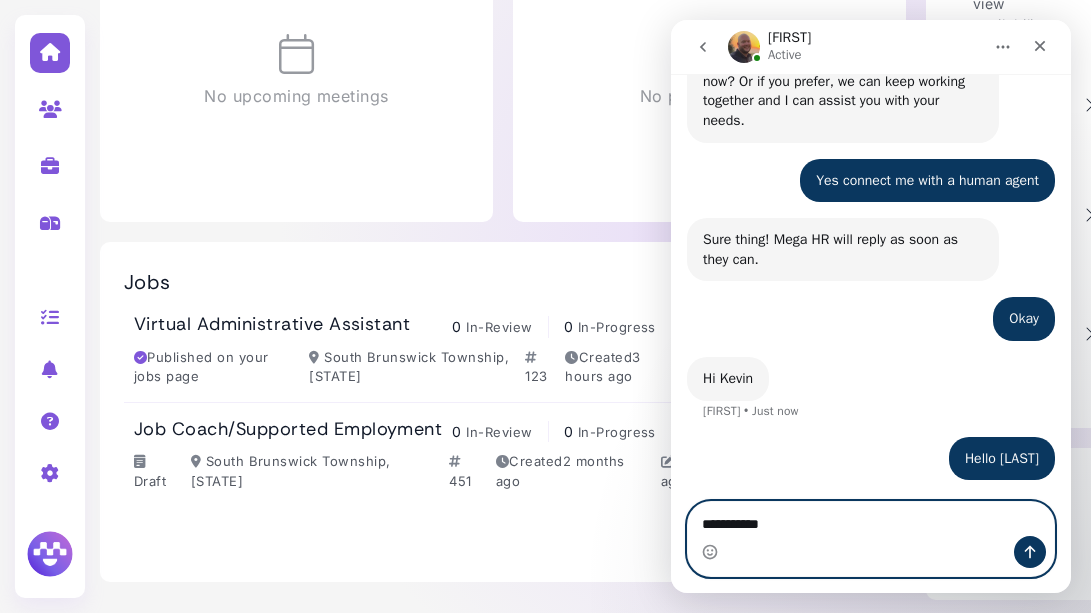 type on "**********" 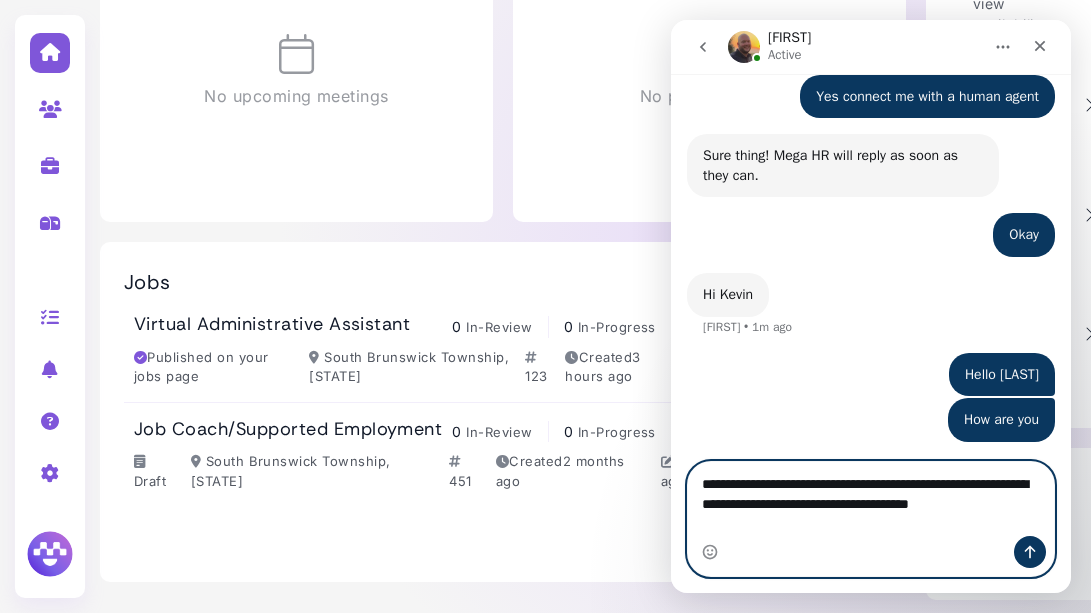 scroll, scrollTop: 387, scrollLeft: 0, axis: vertical 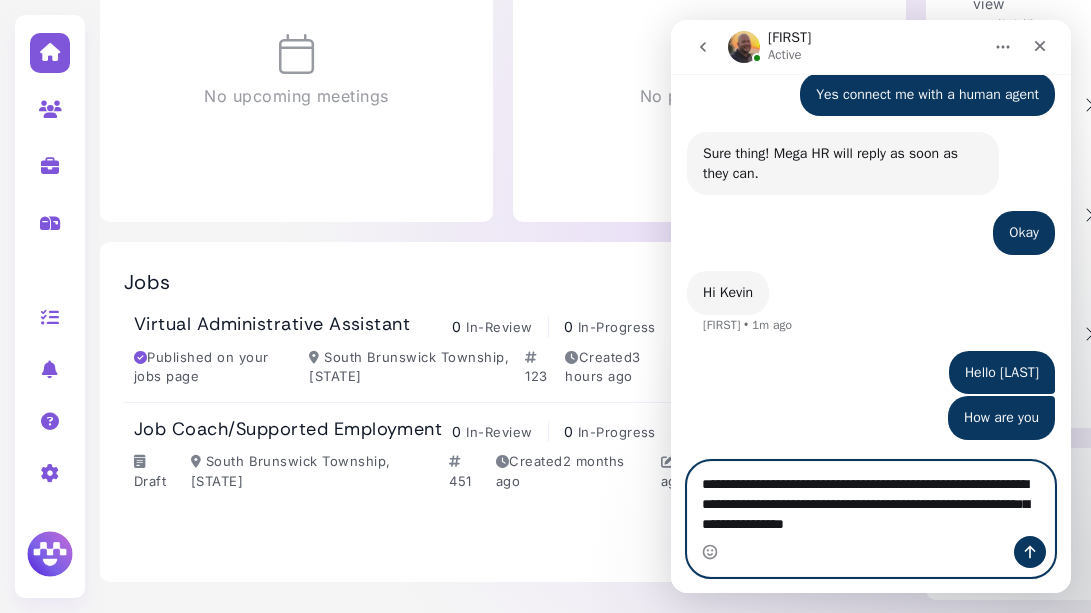 click on "**********" at bounding box center (871, 499) 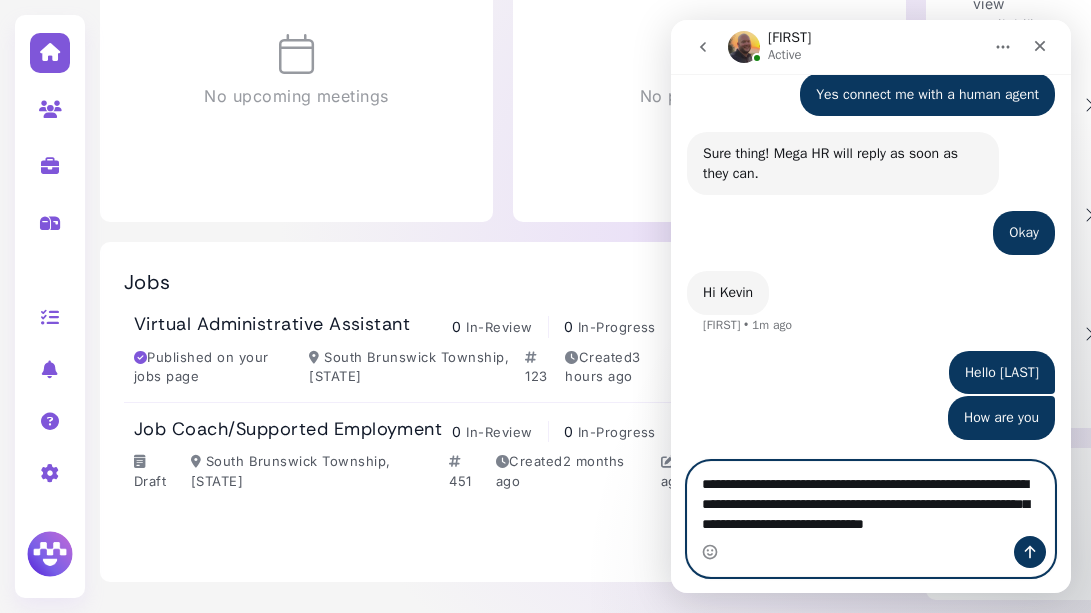 scroll, scrollTop: 407, scrollLeft: 0, axis: vertical 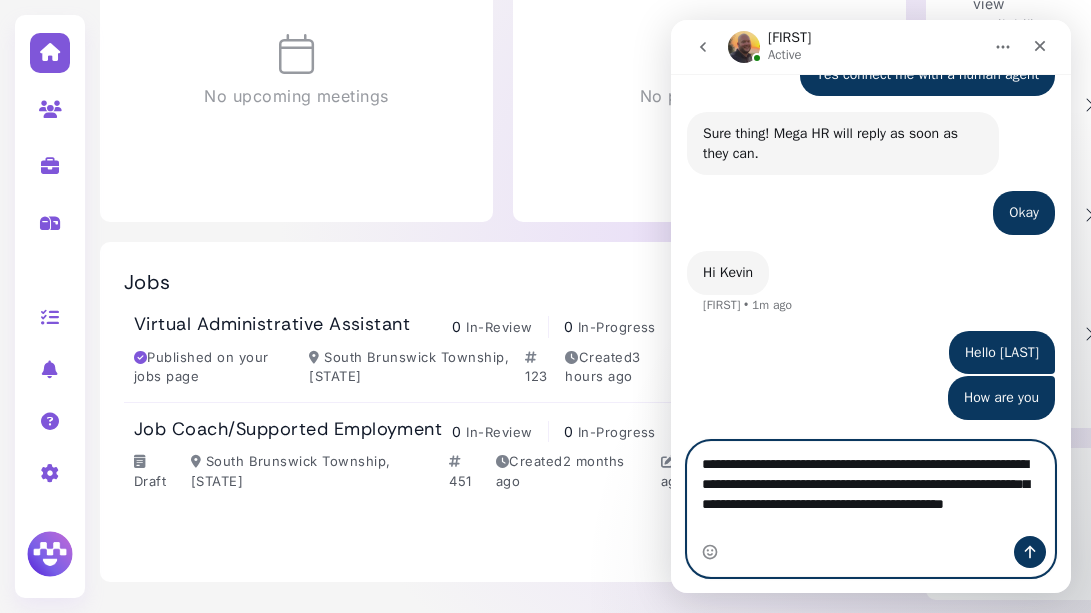 type on "**********" 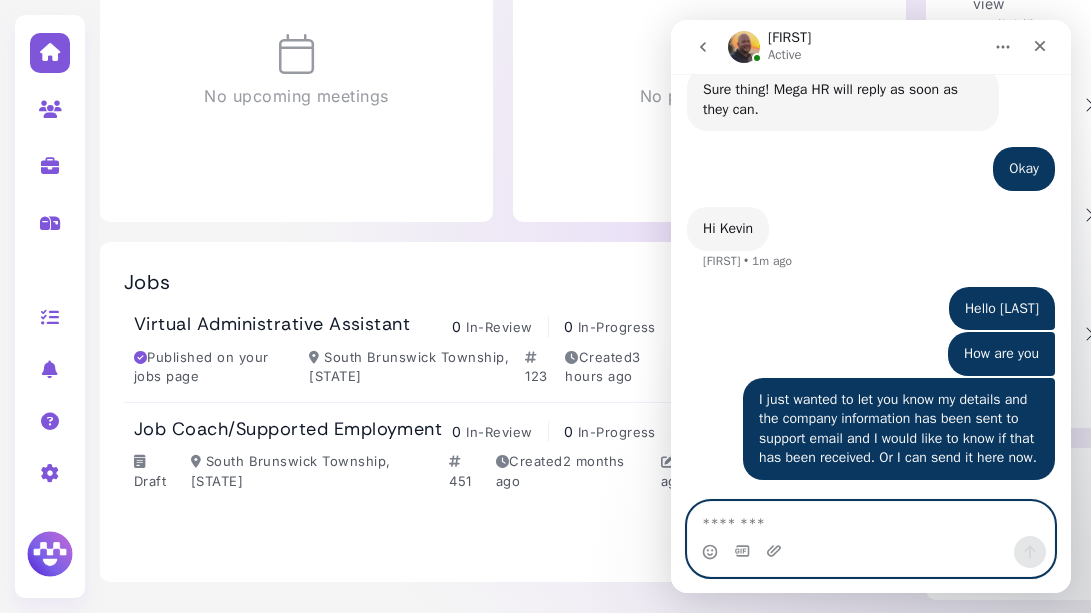 scroll, scrollTop: 471, scrollLeft: 0, axis: vertical 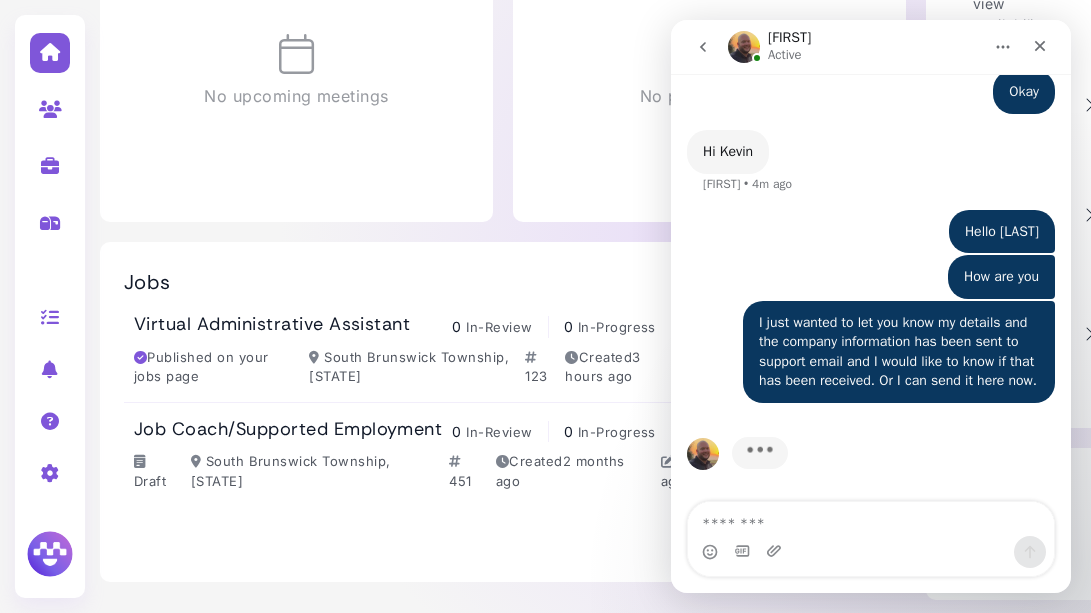 click on "Jobs     Add Job         Virtual Administrative Assistant   0   In-Review     0   In-Progress     0   Hired     0   Total
Published on your jobs page       South Brunswick Township, [STATE]     123
Created  3 hours ago
Updated  3 hours ago
Edit job details
Advertise job
Pin this job
View on jobs page
Close Job Job Coach/Supported Employment   0   In-Review     0   In-Progress     0   Hired     0   Total
Draft       South Brunswick Township, [STATE]     451
Created  2 months ago
Updated  2 months ago
Edit job details
Advertise job
Pin this job
Archive Job" at bounding box center [503, 412] 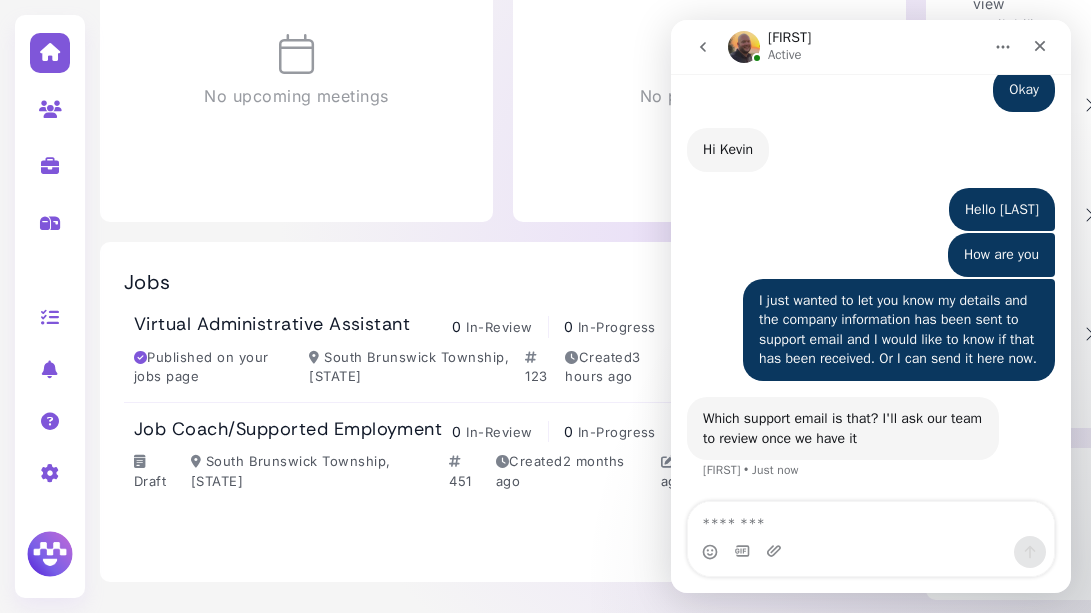 scroll, scrollTop: 550, scrollLeft: 0, axis: vertical 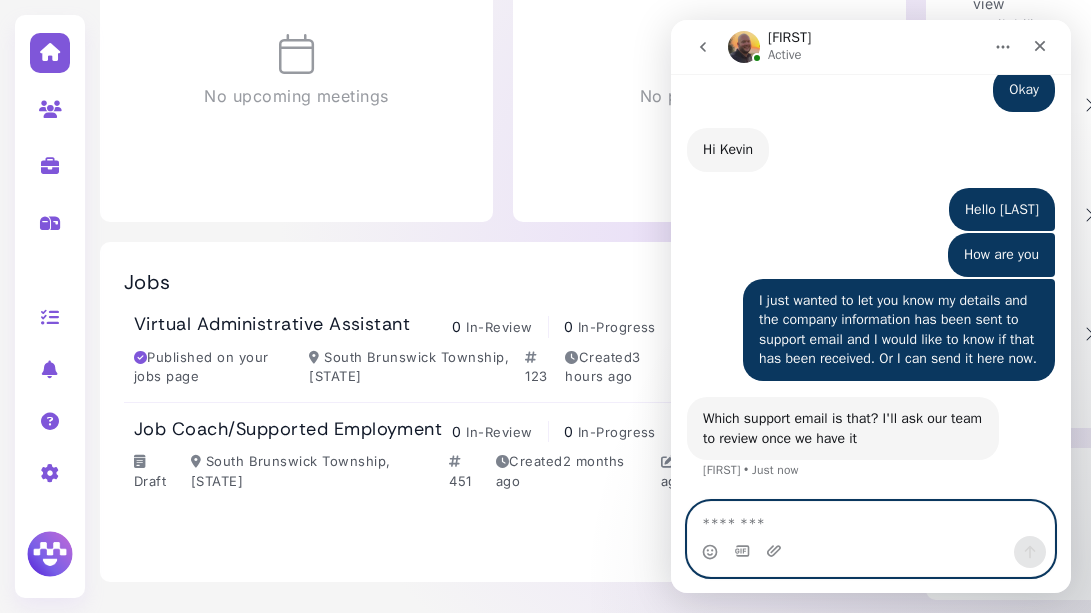 click at bounding box center [871, 519] 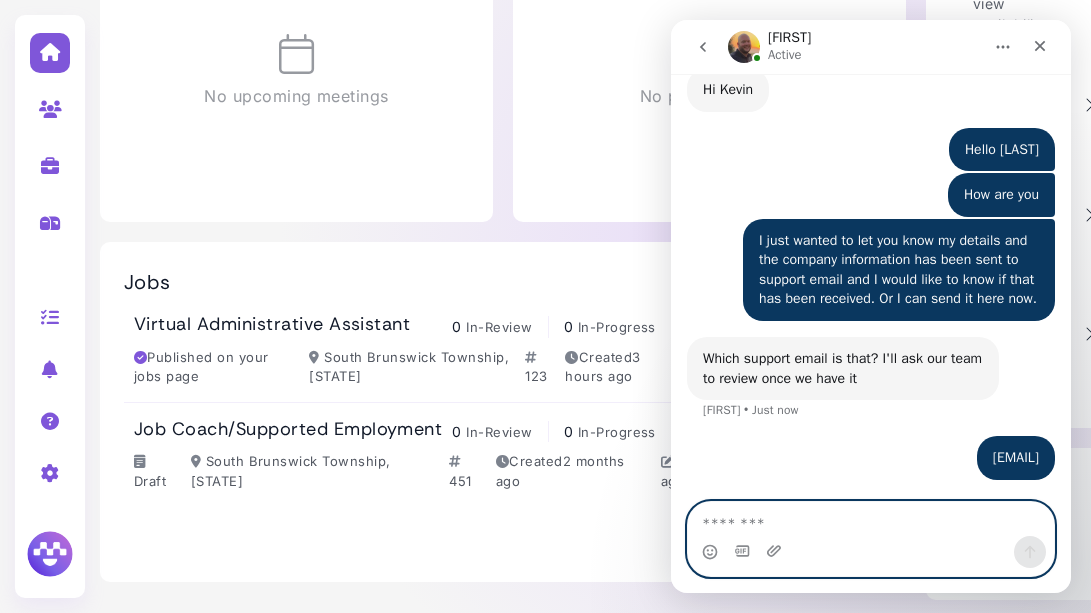 scroll, scrollTop: 610, scrollLeft: 0, axis: vertical 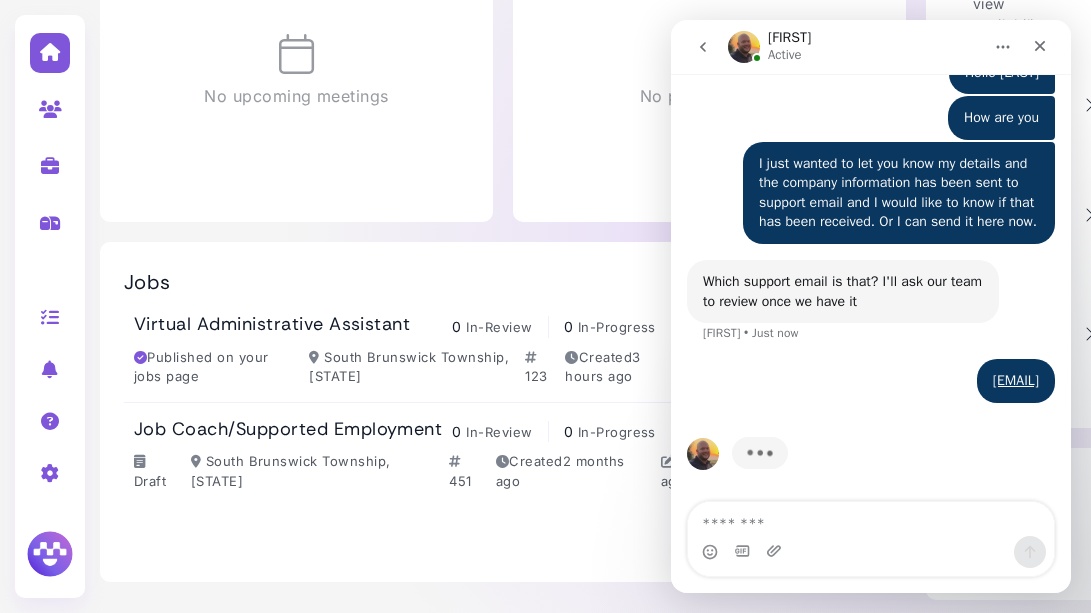 click on "Jobs     Add Job         Virtual Administrative Assistant   0   In-Review     0   In-Progress     0   Hired     0   Total
Published on your jobs page       South Brunswick Township, [STATE]     123
Created  3 hours ago
Updated  3 hours ago
Edit job details
Advertise job
Pin this job
View on jobs page
Close Job Job Coach/Supported Employment   0   In-Review     0   In-Progress     0   Hired     0   Total
Draft       South Brunswick Township, [STATE]     451
Created  2 months ago
Updated  2 months ago
Edit job details
Advertise job
Pin this job
Archive Job" at bounding box center (503, 412) 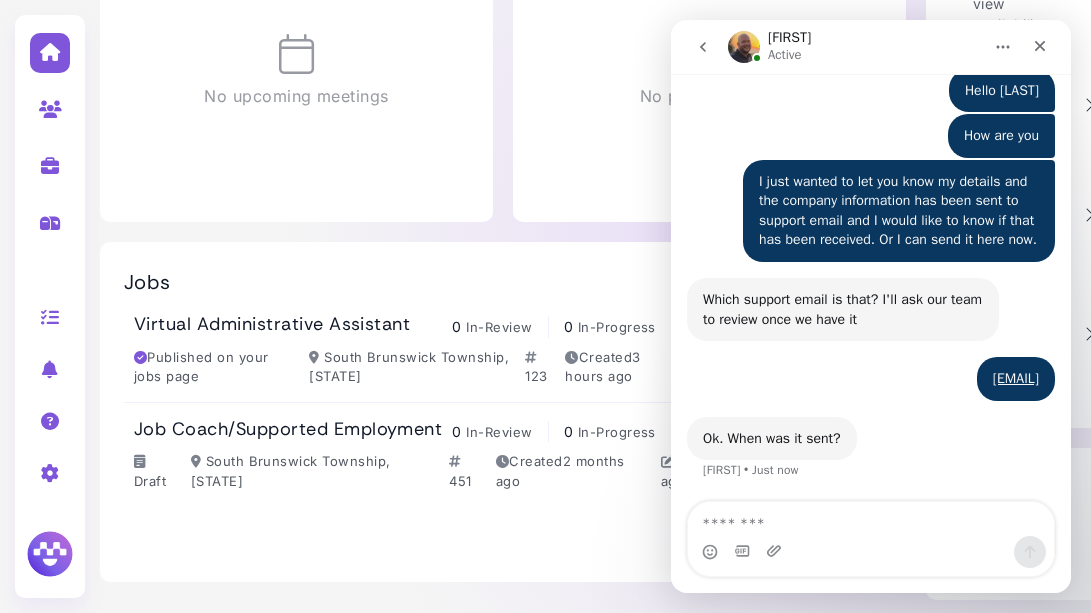 scroll, scrollTop: 669, scrollLeft: 0, axis: vertical 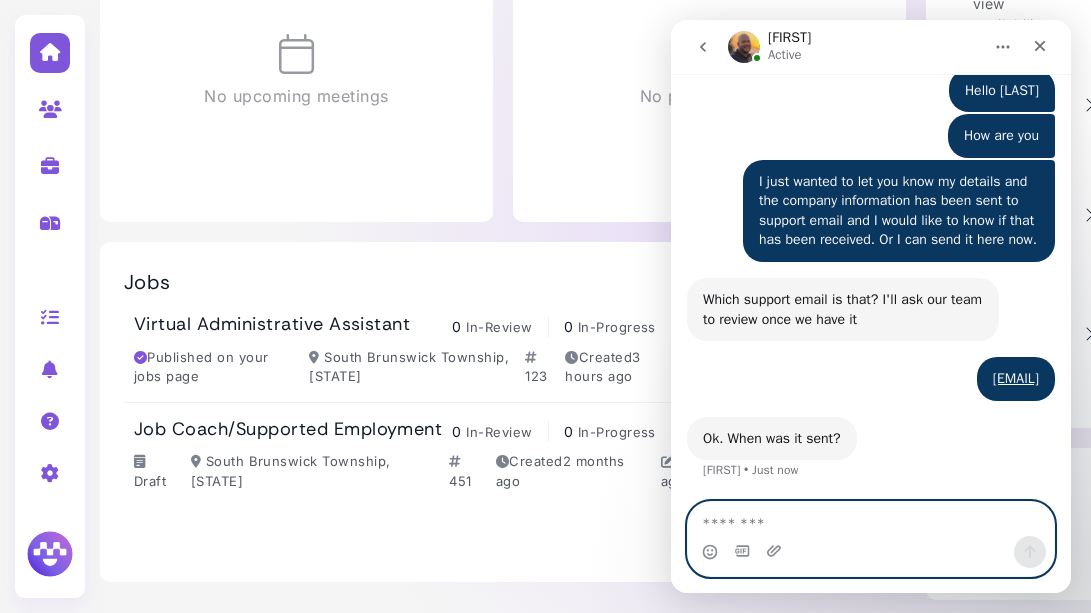 click at bounding box center (871, 519) 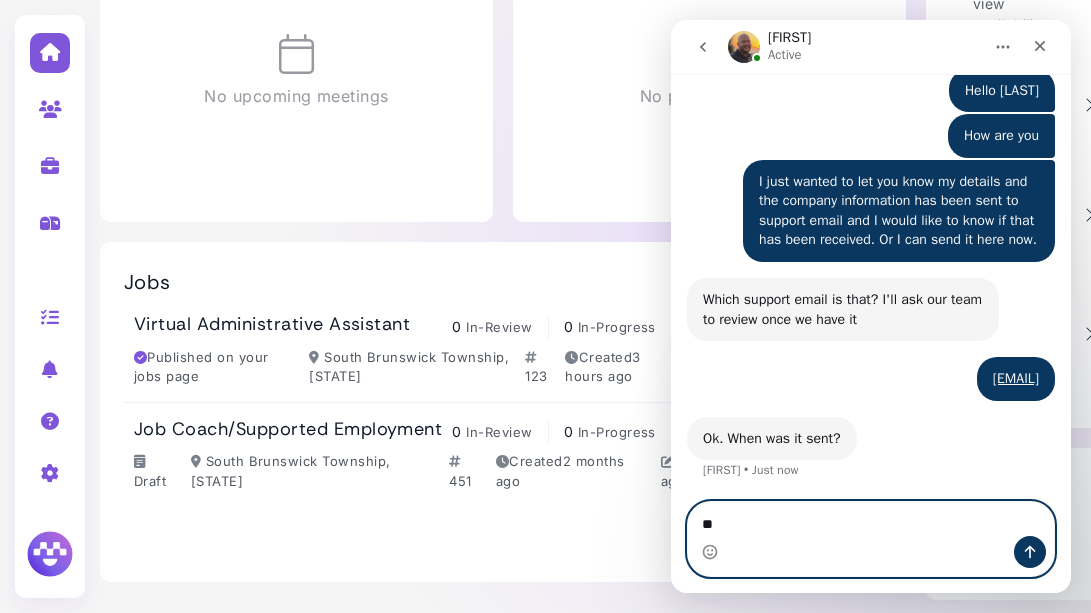 type on "*" 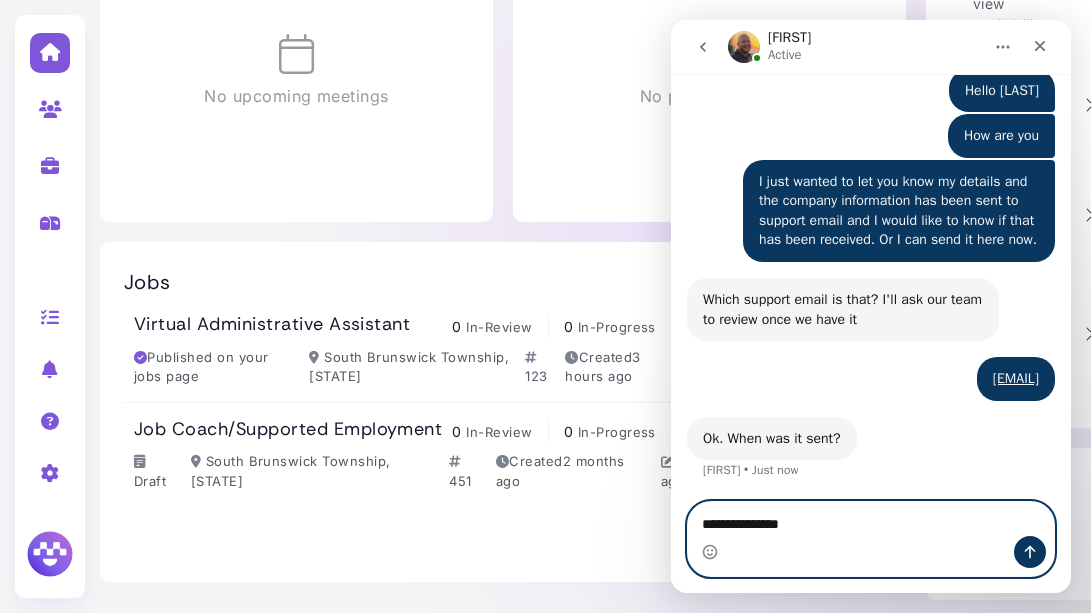 type on "**********" 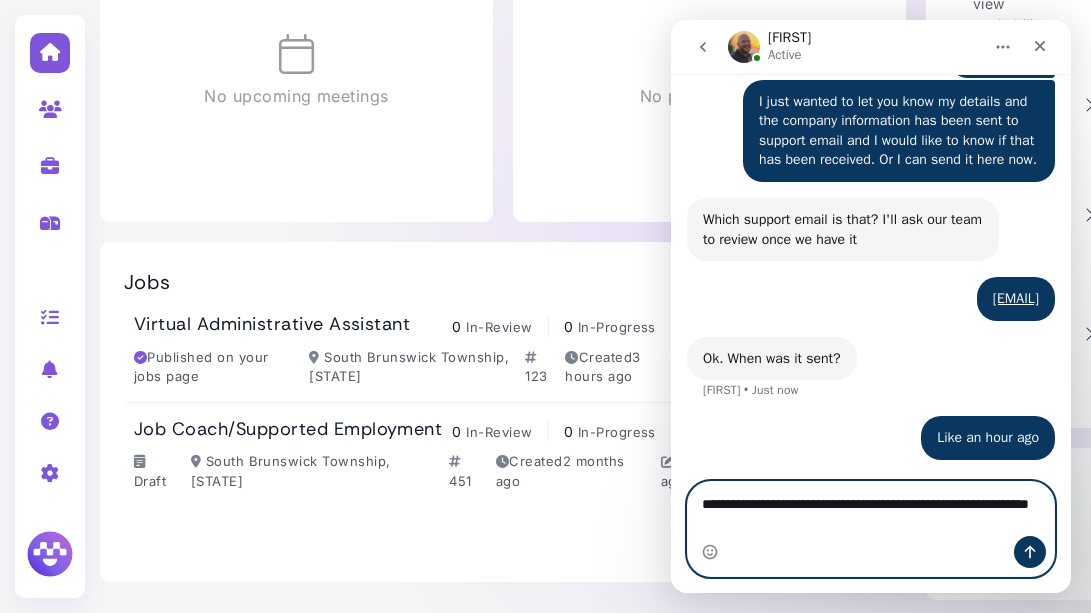 scroll, scrollTop: 749, scrollLeft: 0, axis: vertical 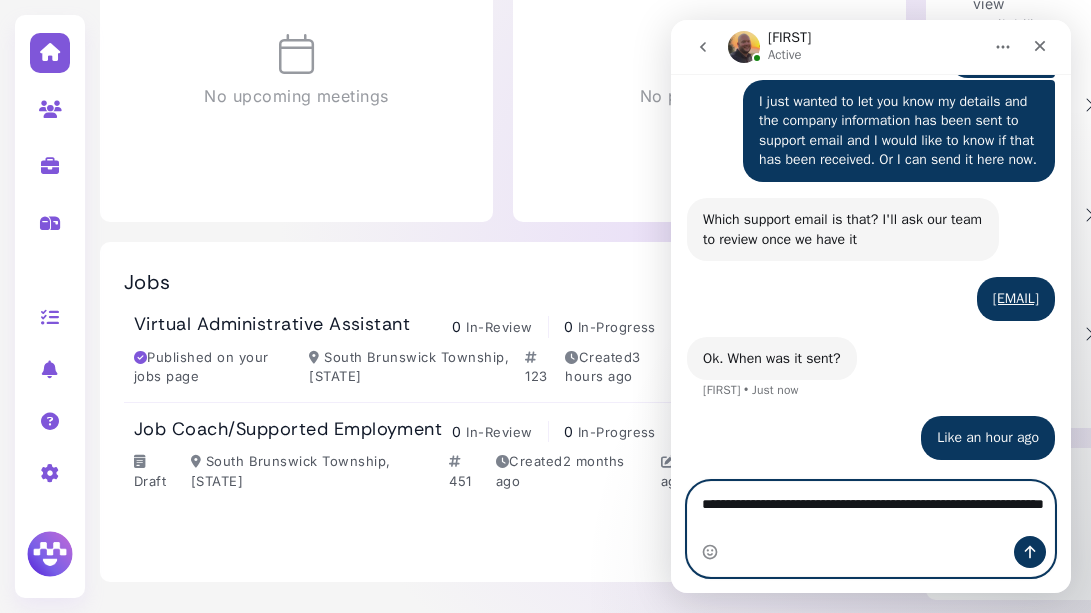 type on "**********" 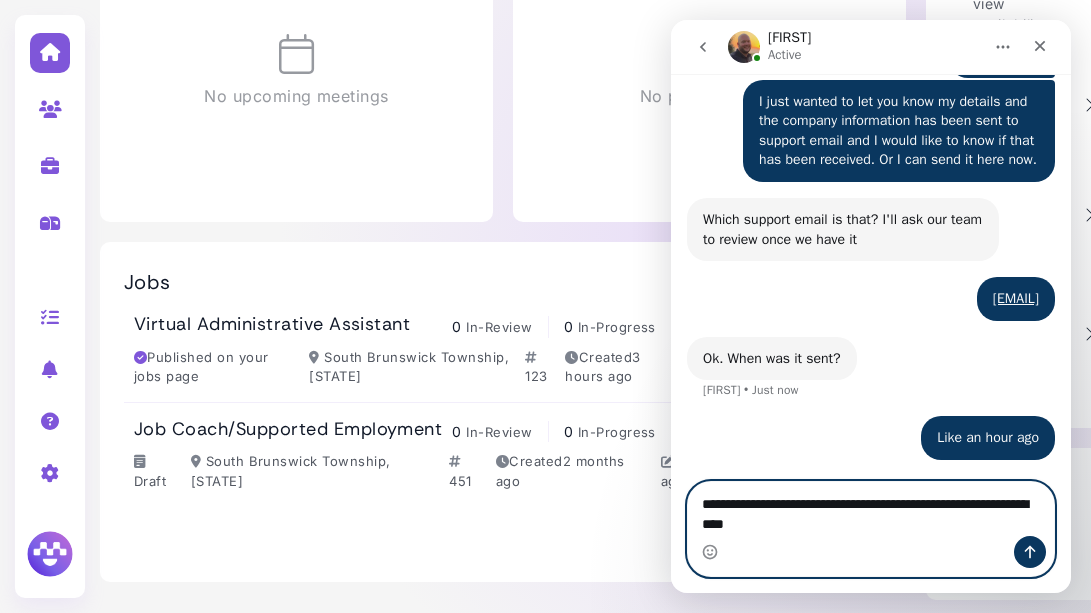 click on "**********" at bounding box center [871, 509] 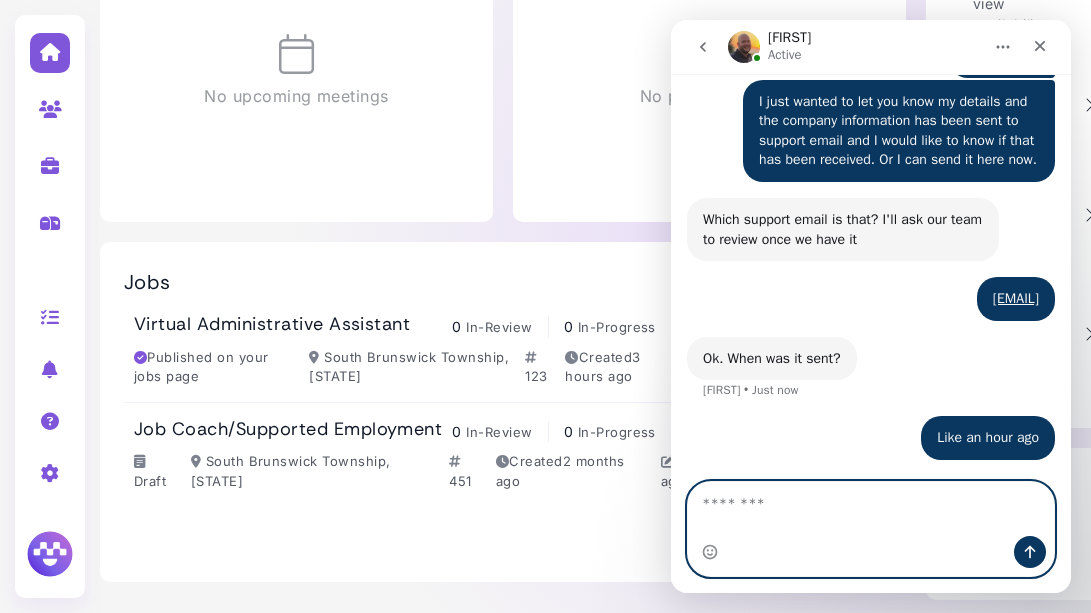 scroll, scrollTop: 729, scrollLeft: 0, axis: vertical 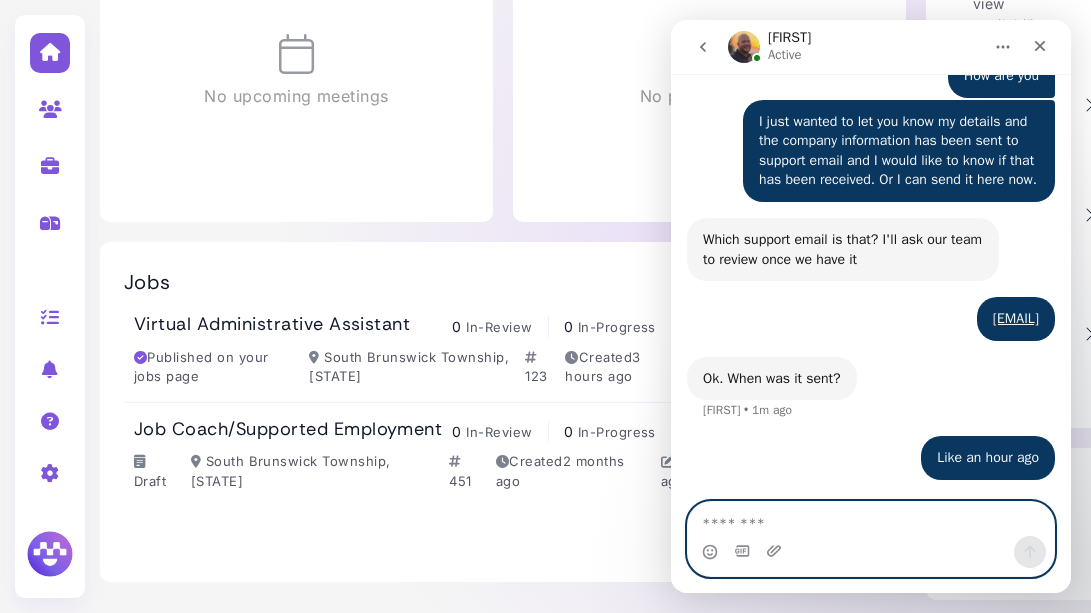 paste on "**********" 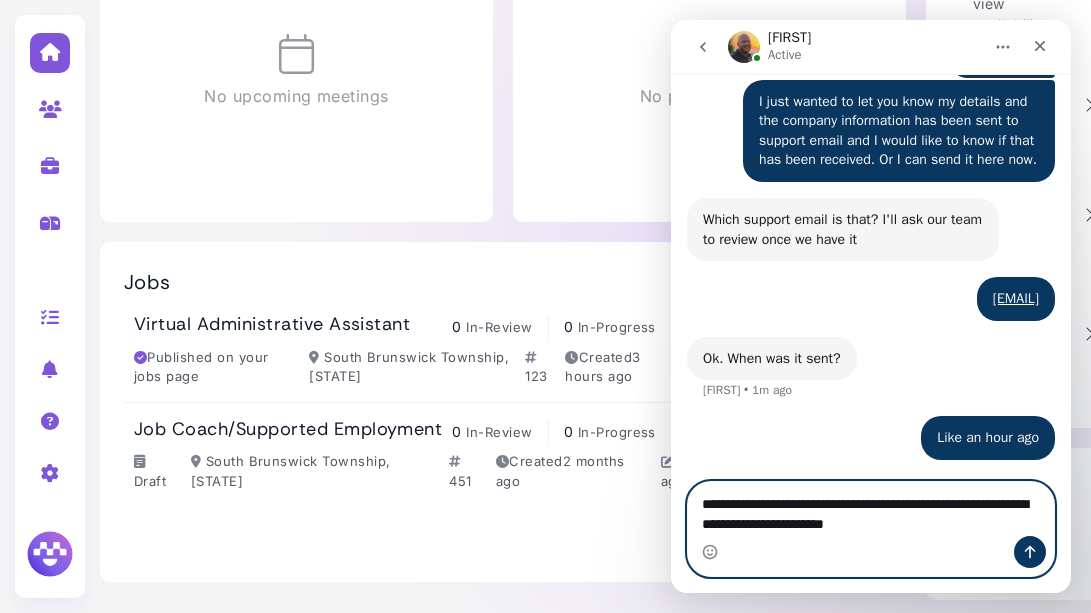 scroll, scrollTop: 749, scrollLeft: 0, axis: vertical 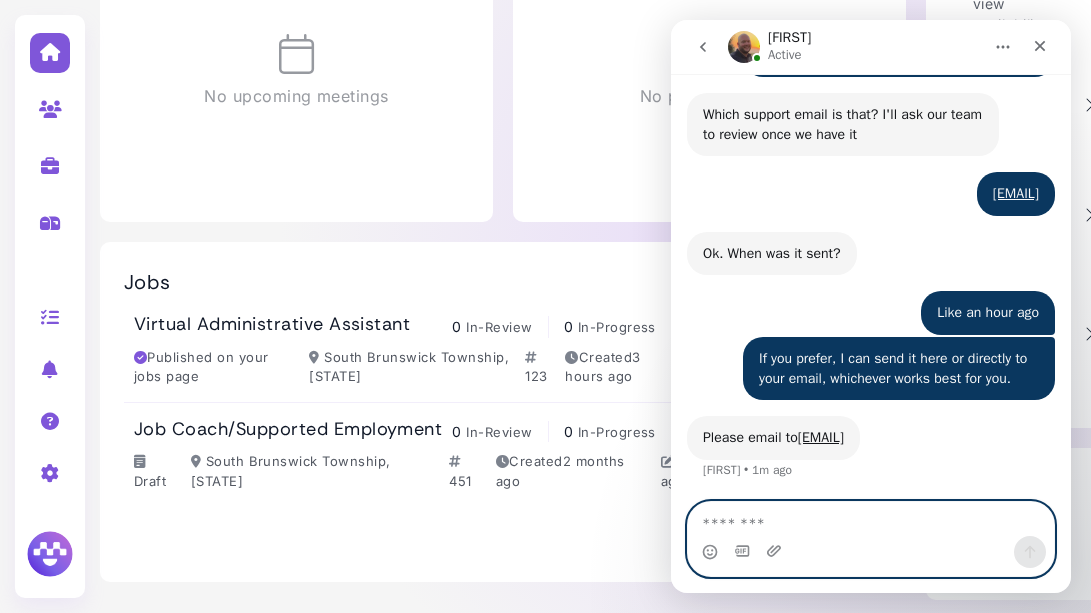 click at bounding box center (871, 519) 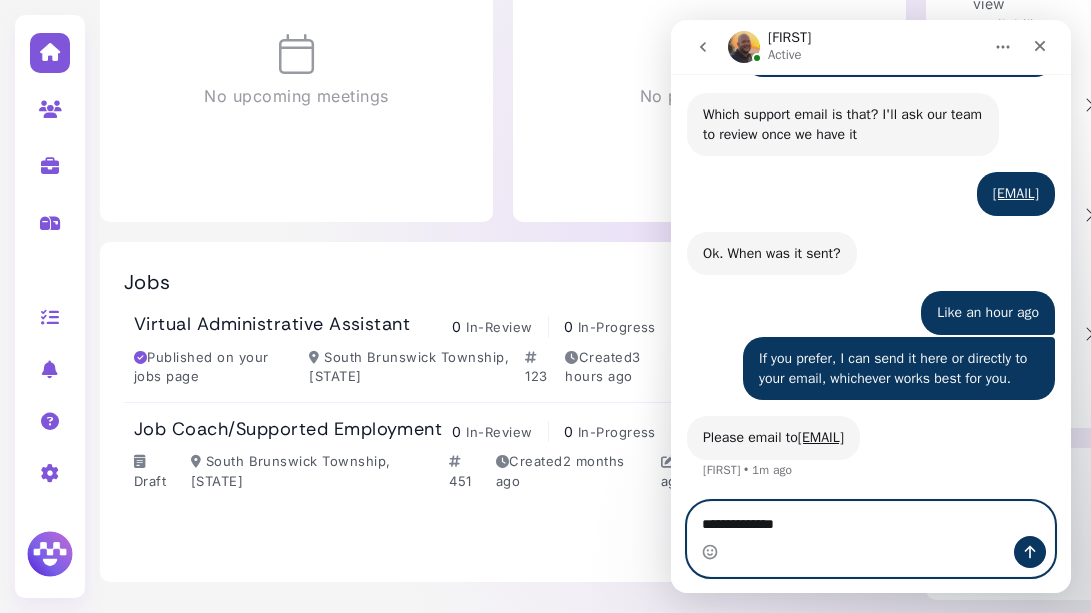 paste on "**********" 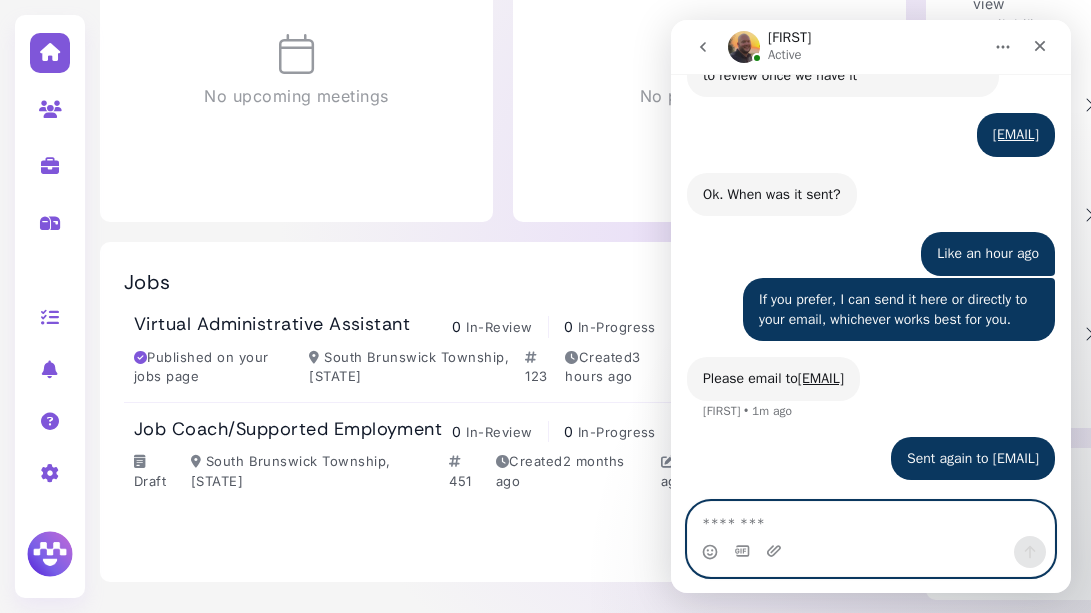 scroll, scrollTop: 913, scrollLeft: 0, axis: vertical 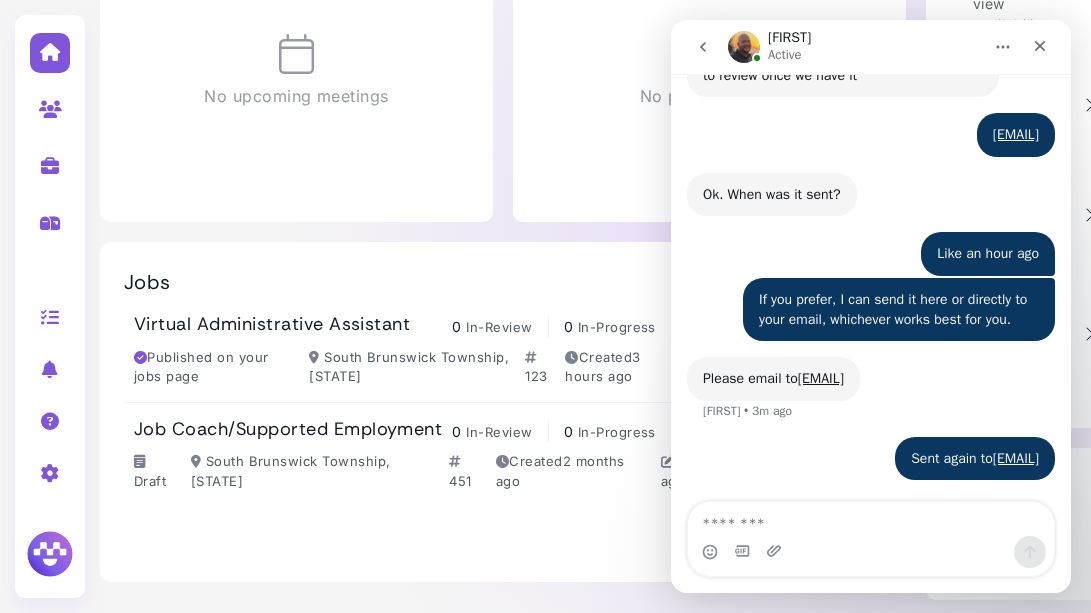 click on "Sent again to  [EMAIL]" at bounding box center (975, 459) 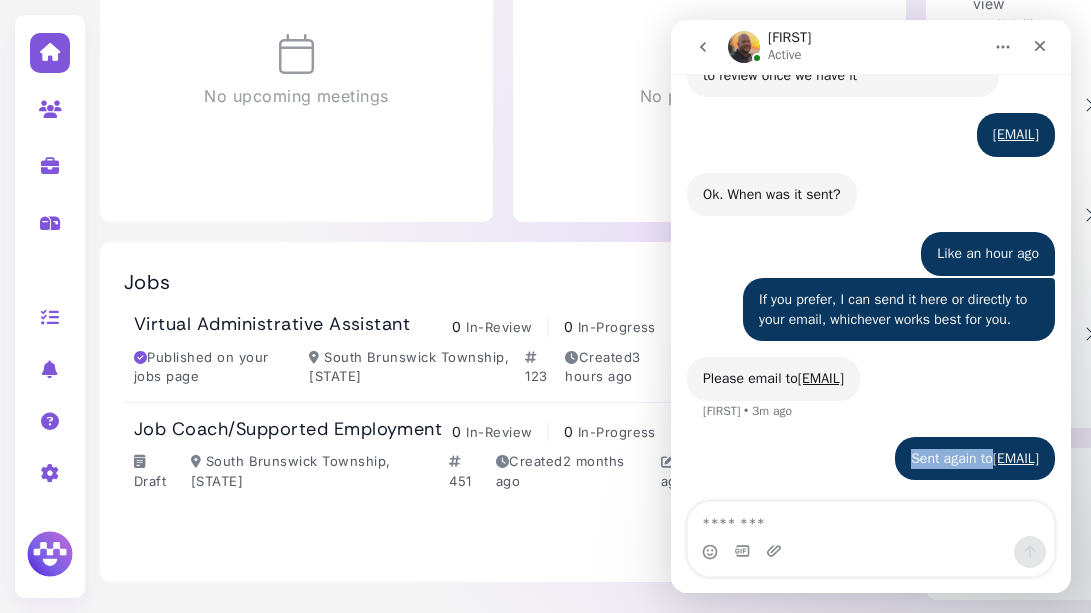 click on "Sent again to  [EMAIL]" at bounding box center (975, 459) 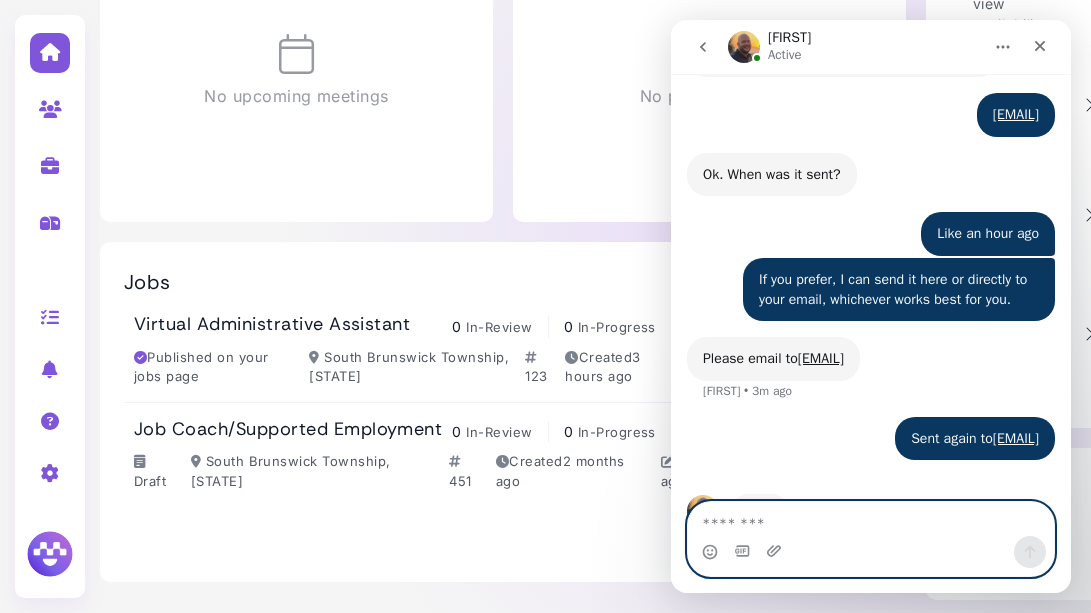 click at bounding box center [871, 519] 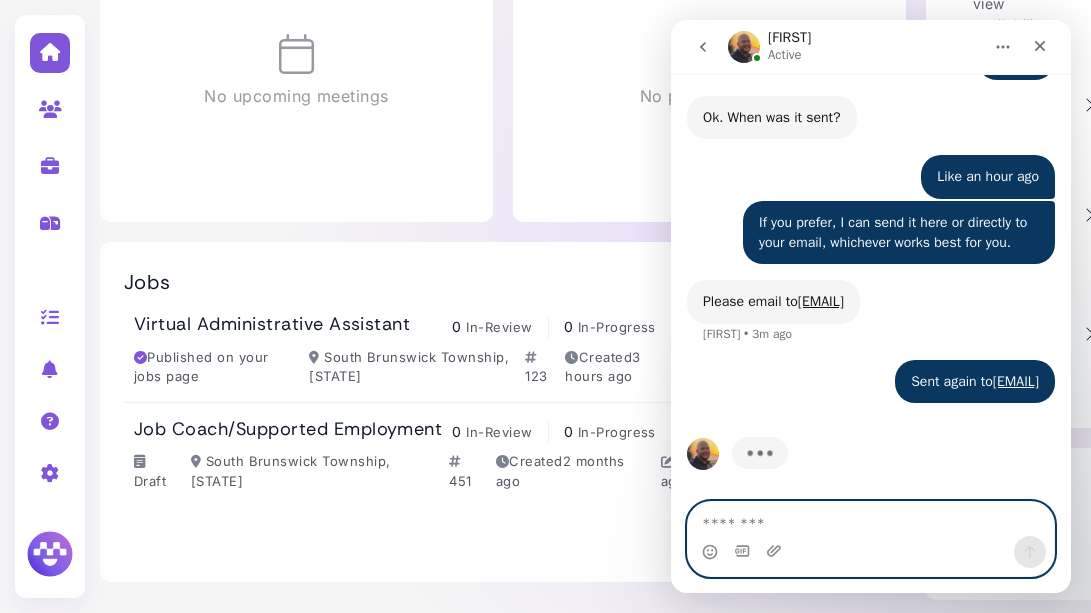 scroll, scrollTop: 990, scrollLeft: 0, axis: vertical 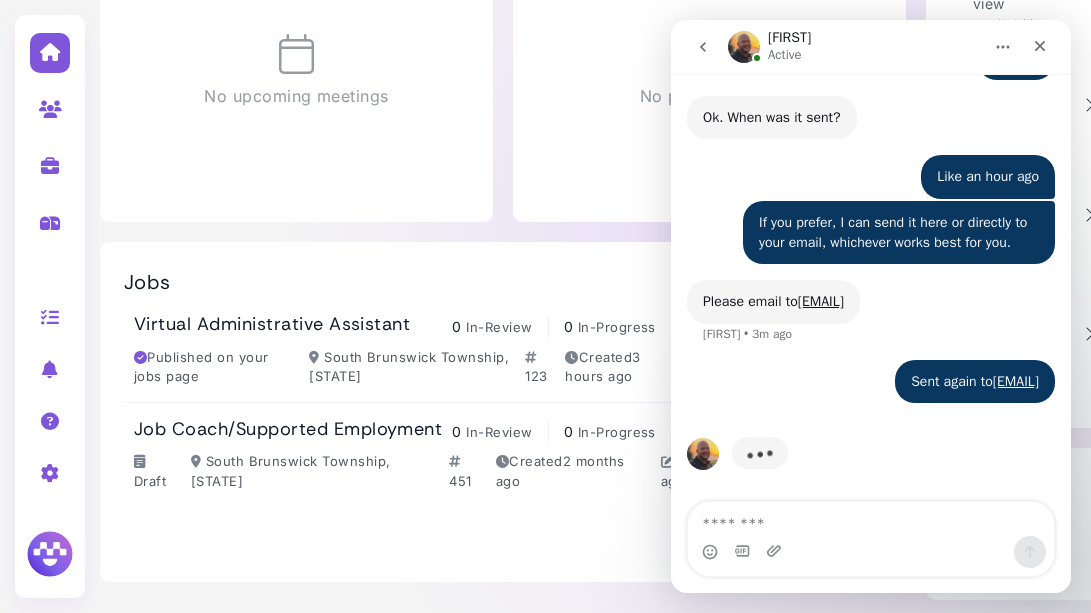 click on "Jobs     Add Job         Virtual Administrative Assistant   0   In-Review     0   In-Progress     0   Hired     0   Total
Published on your jobs page       South Brunswick Township, [STATE]     123
Created  3 hours ago
Updated  3 hours ago
Edit job details
Advertise job
Pin this job
View on jobs page
Close Job Job Coach/Supported Employment   0   In-Review     0   In-Progress     0   Hired     0   Total
Draft       South Brunswick Township, [STATE]     451
Created  2 months ago
Updated  2 months ago
Edit job details
Advertise job
Pin this job
Archive Job" at bounding box center (503, 412) 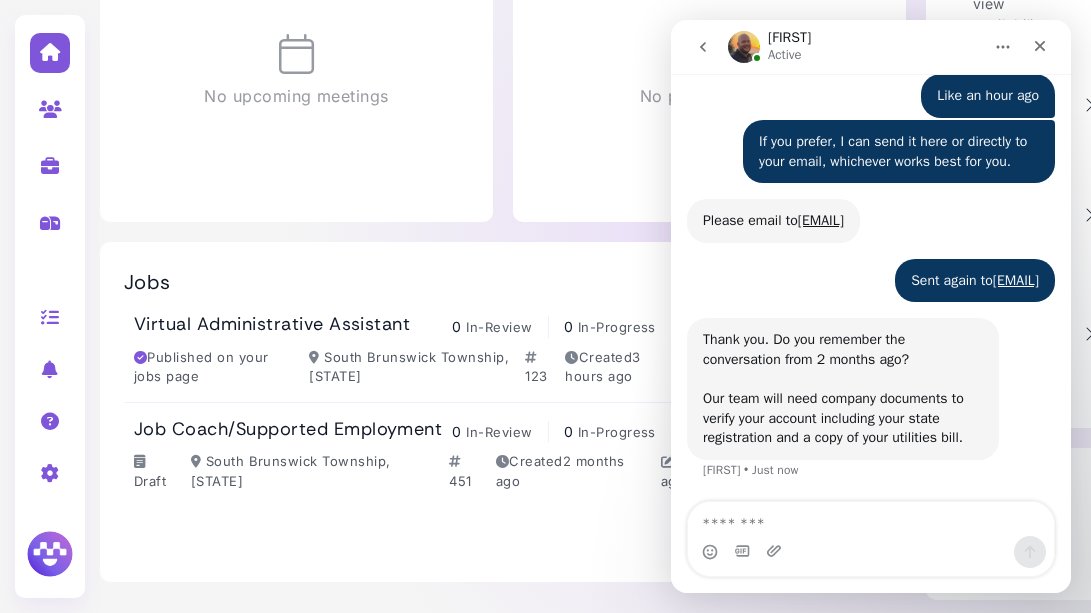 scroll, scrollTop: 1071, scrollLeft: 0, axis: vertical 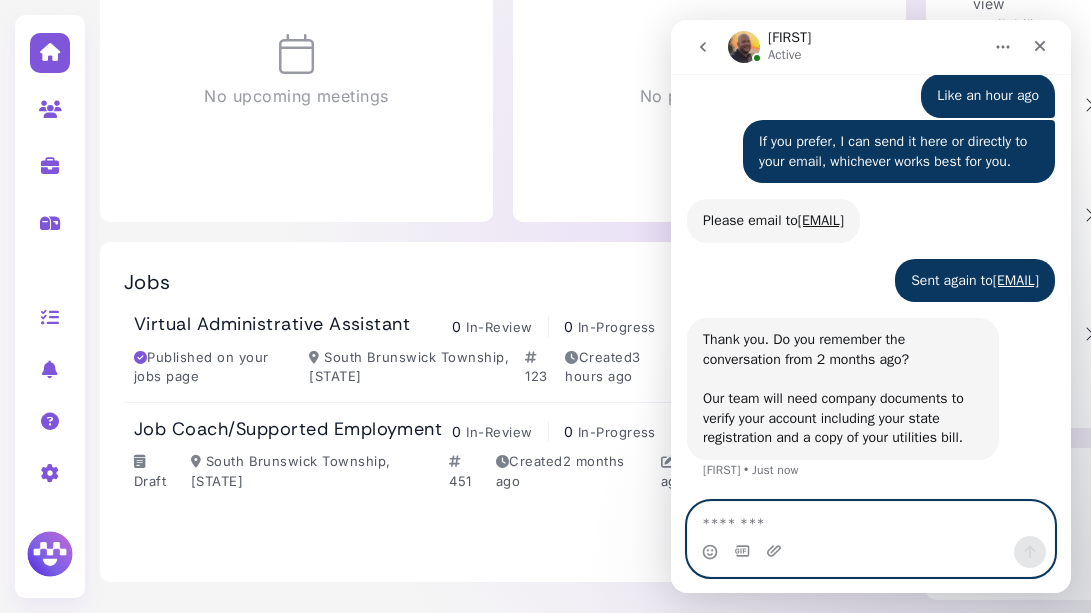 click at bounding box center [871, 519] 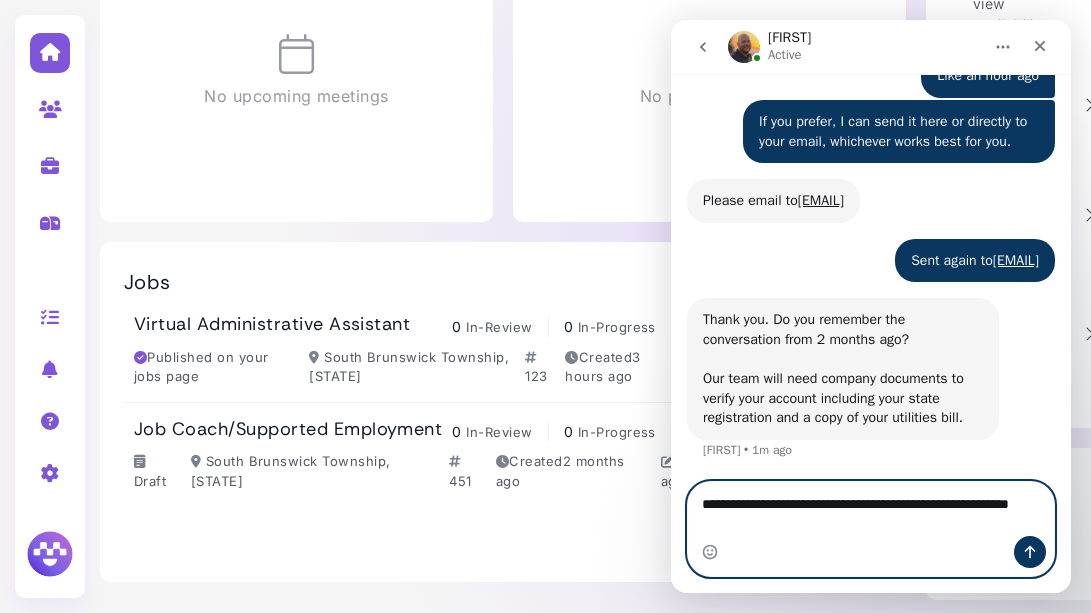 scroll, scrollTop: 1091, scrollLeft: 0, axis: vertical 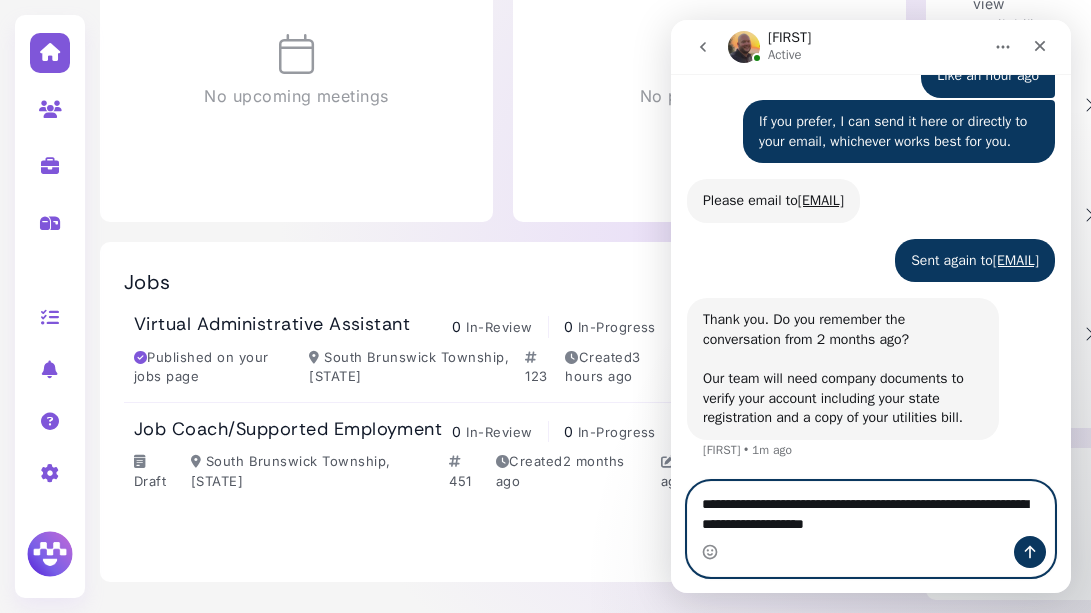 click on "**********" at bounding box center (871, 509) 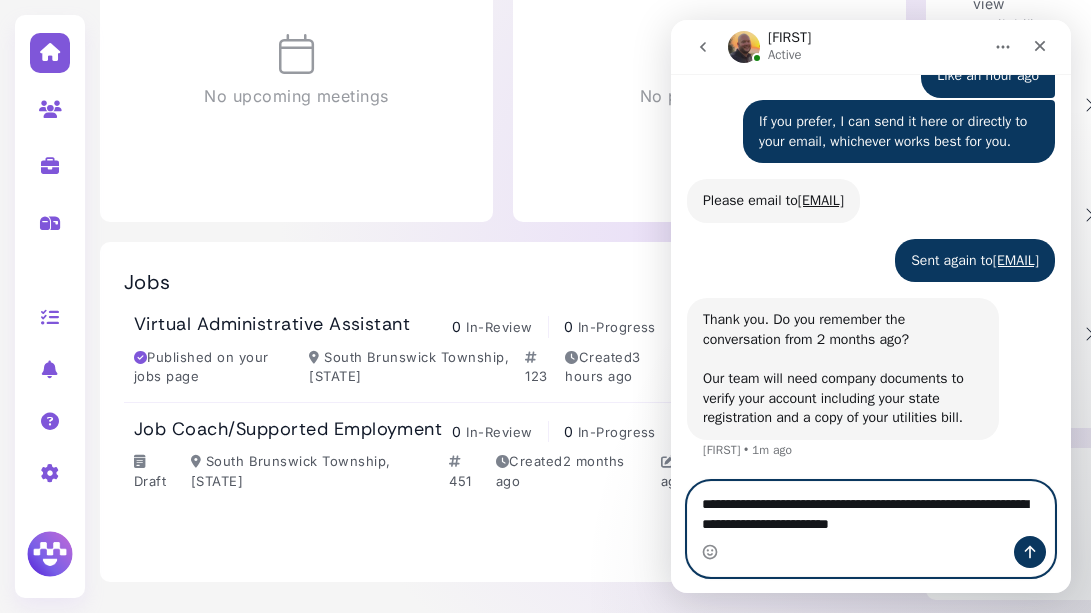 type on "**********" 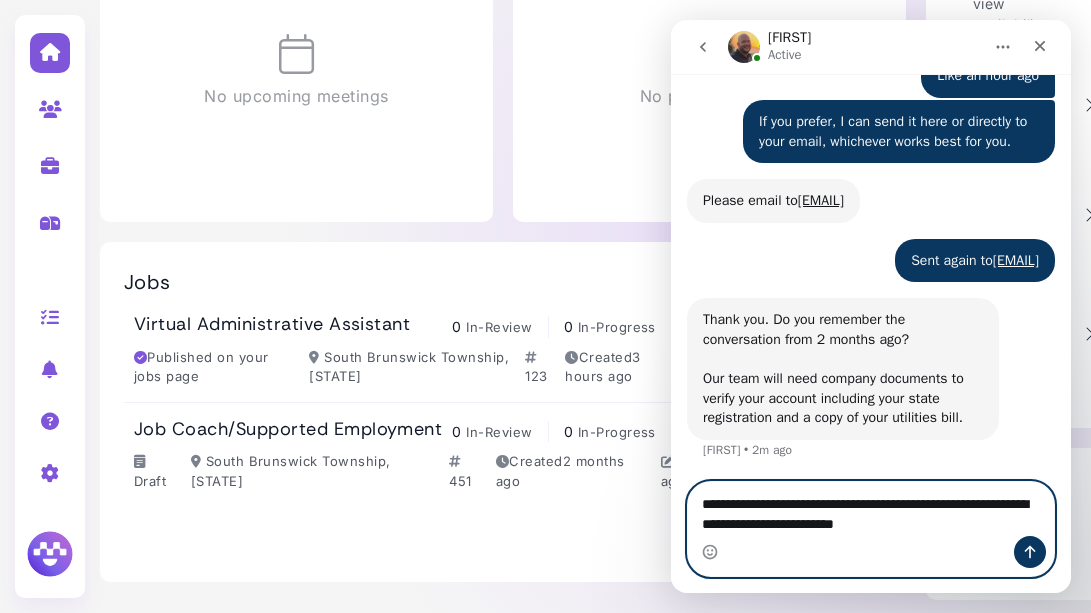 click on "**********" at bounding box center [871, 509] 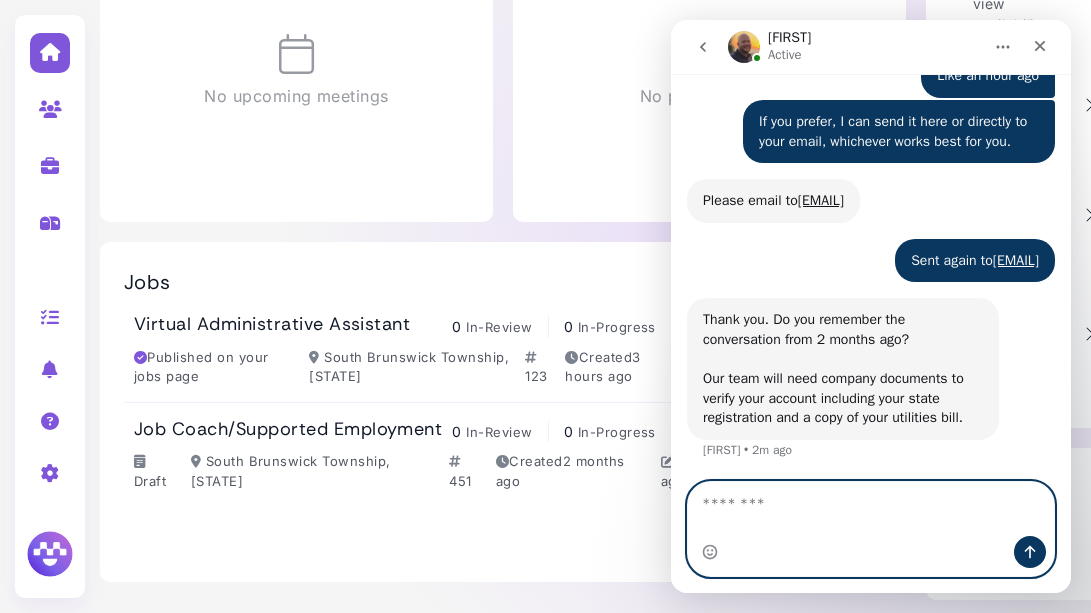 scroll, scrollTop: 1071, scrollLeft: 0, axis: vertical 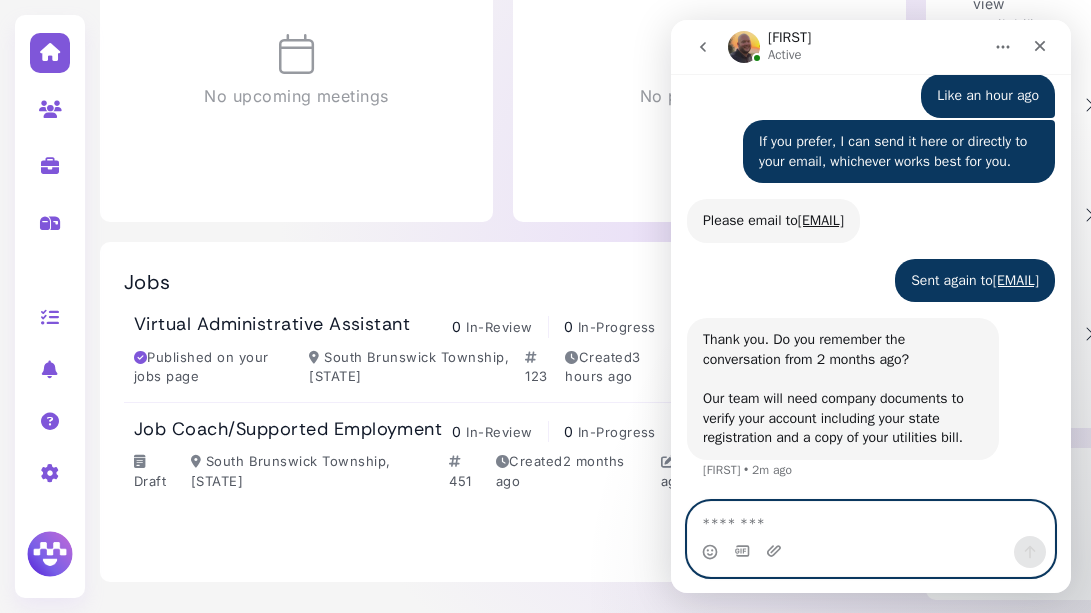 paste on "**********" 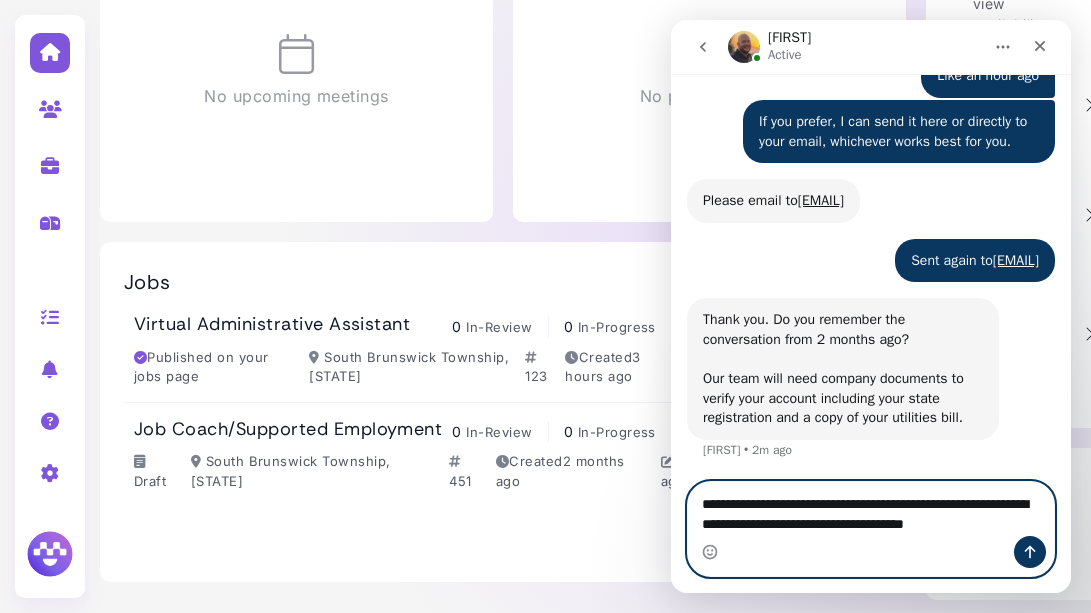 scroll, scrollTop: 1091, scrollLeft: 0, axis: vertical 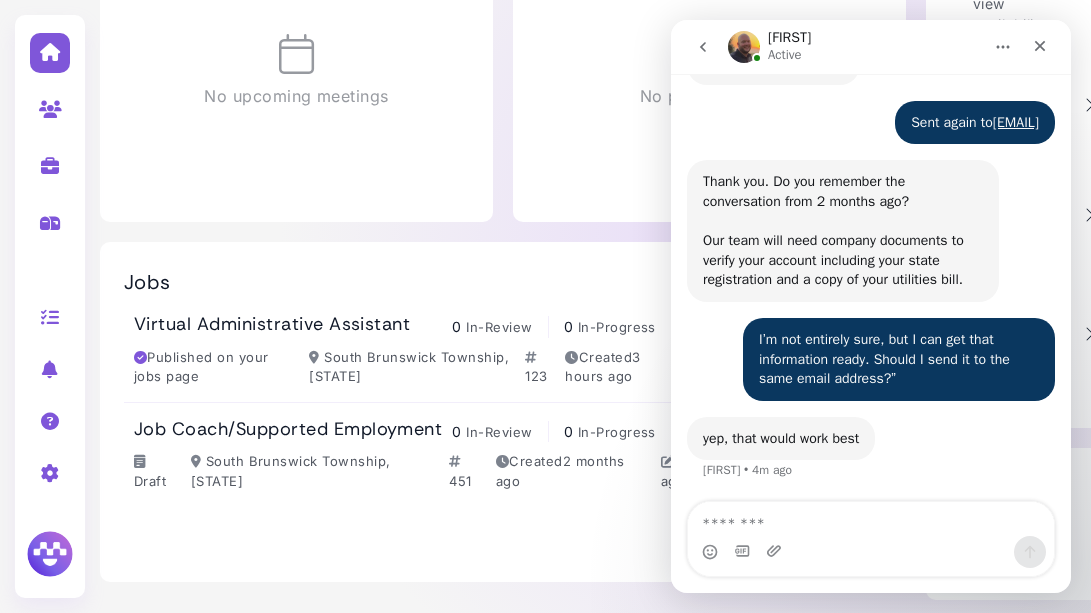 click on "Thank you. Do you remember the conversation from 2 months ago?  Our team will need company documents to verify your account including your state registration and a copy of your utilities bill." at bounding box center (843, 231) 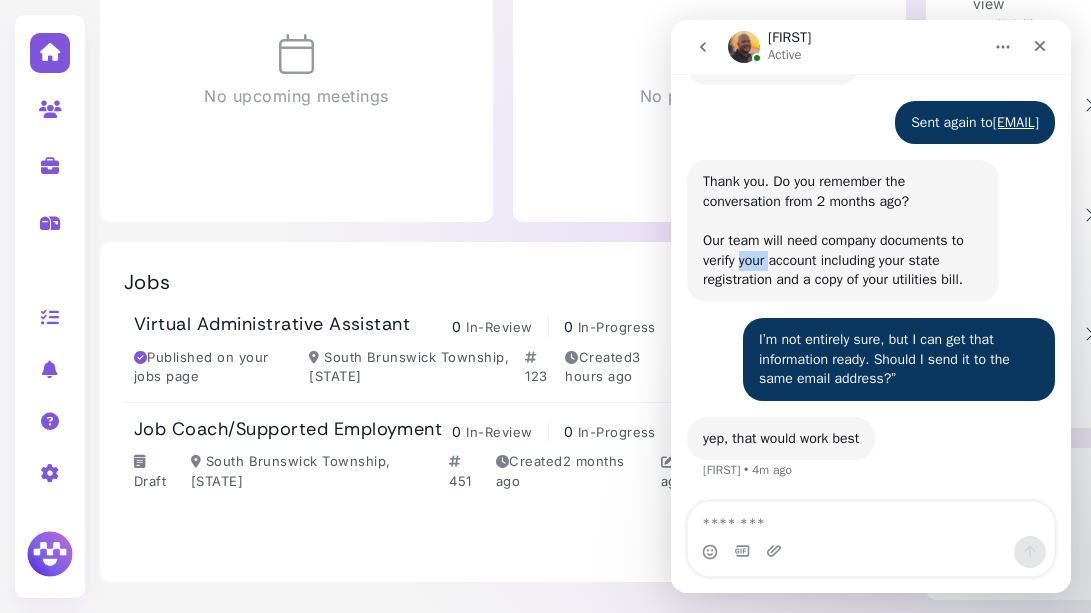 click on "Thank you. Do you remember the conversation from 2 months ago?  Our team will need company documents to verify your account including your state registration and a copy of your utilities bill." at bounding box center [843, 231] 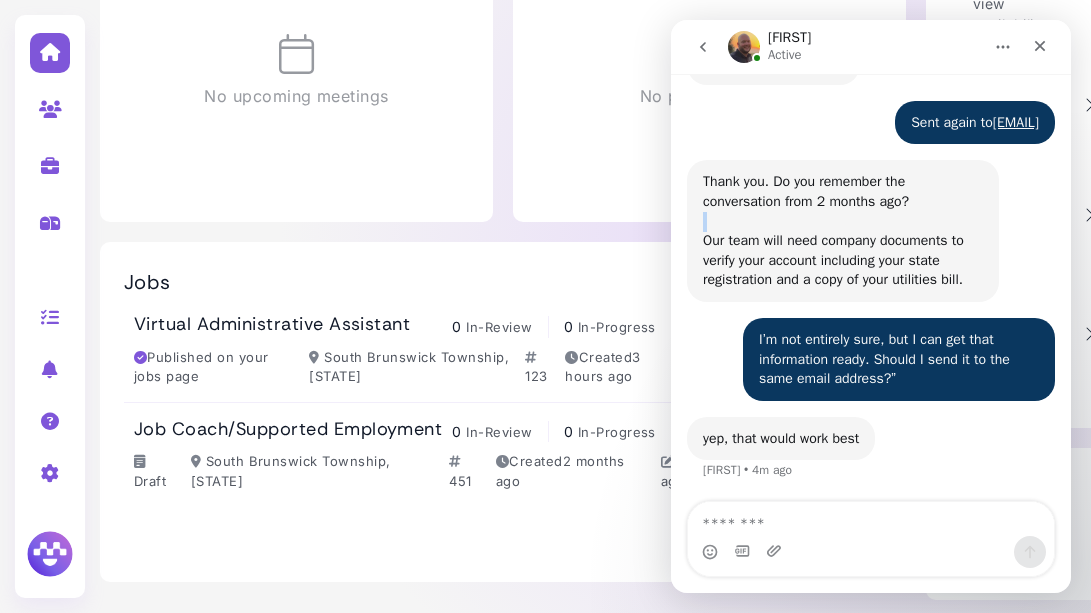 click on "Thank you. Do you remember the conversation from 2 months ago?  Our team will need company documents to verify your account including your state registration and a copy of your utilities bill." at bounding box center [843, 231] 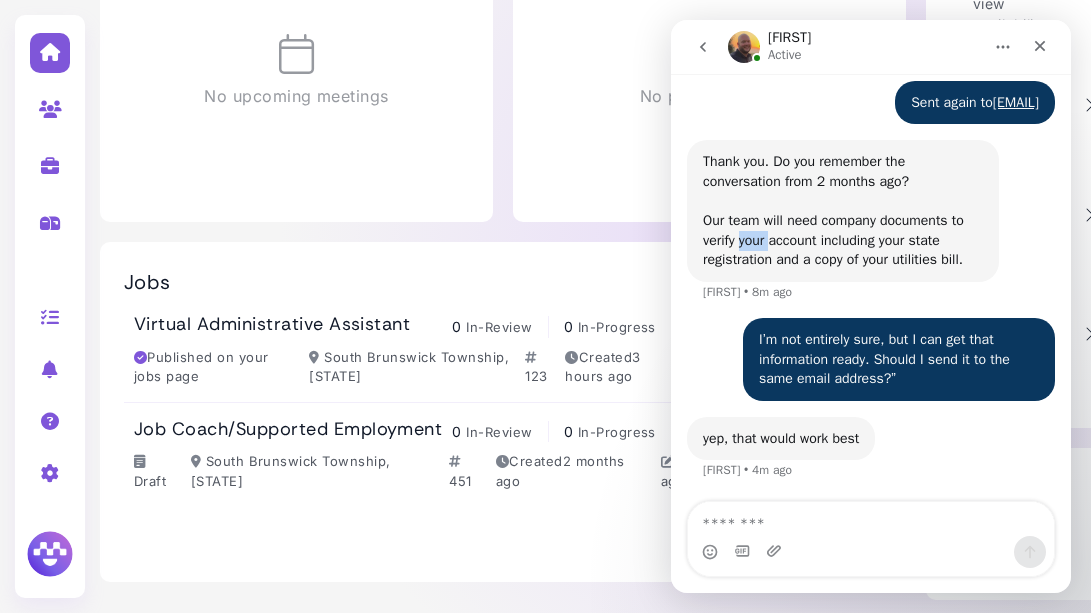 click on "Thank you. Do you remember the conversation from 2 months ago?  Our team will need company documents to verify your account including your state registration and a copy of your utilities bill." at bounding box center [843, 211] 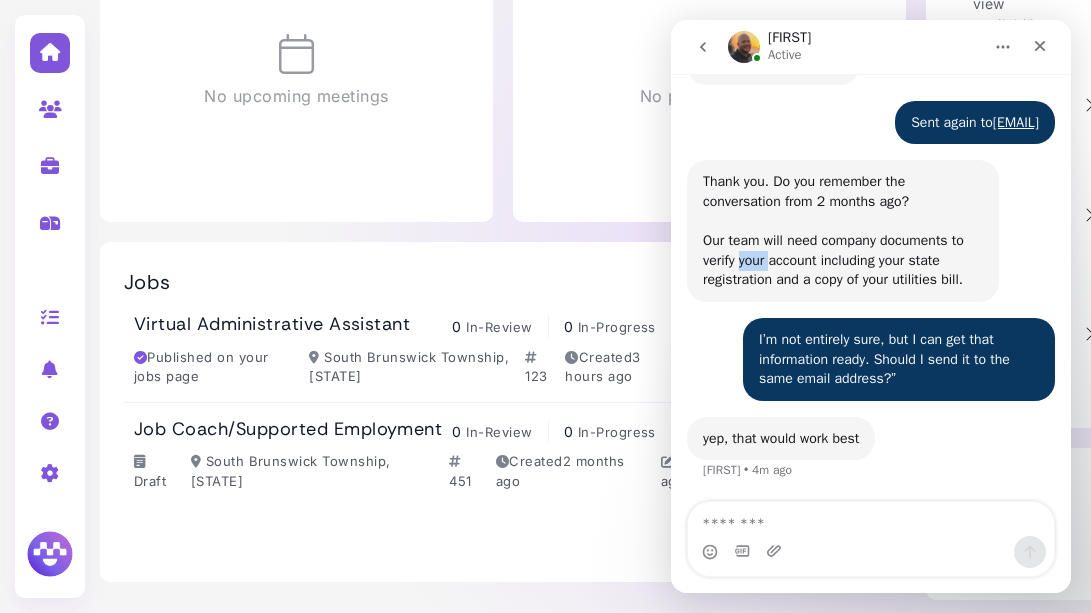 click on "Thank you. Do you remember the conversation from 2 months ago?  Our team will need company documents to verify your account including your state registration and a copy of your utilities bill." at bounding box center [843, 231] 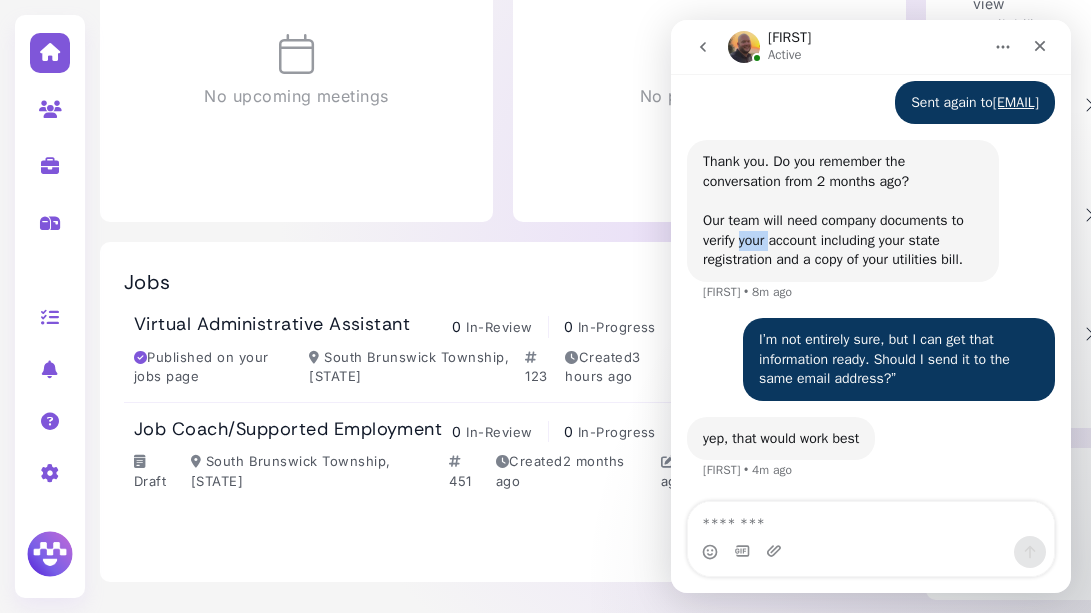 click on "Thank you. Do you remember the conversation from 2 months ago?  Our team will need company documents to verify your account including your state registration and a copy of your utilities bill." at bounding box center [843, 211] 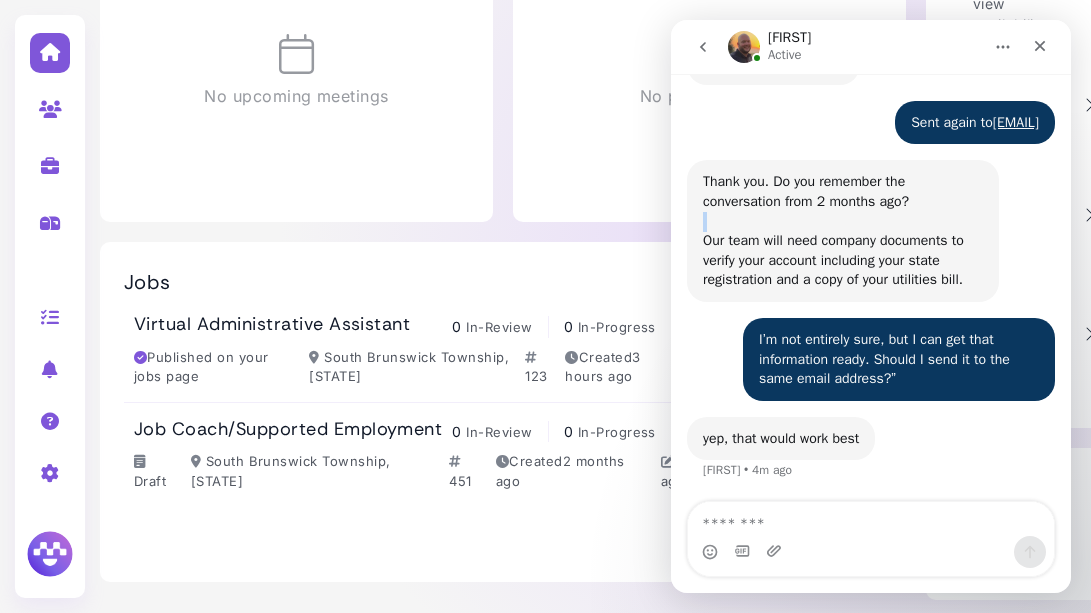 click on "Thank you. Do you remember the conversation from 2 months ago?  Our team will need company documents to verify your account including your state registration and a copy of your utilities bill." at bounding box center [843, 231] 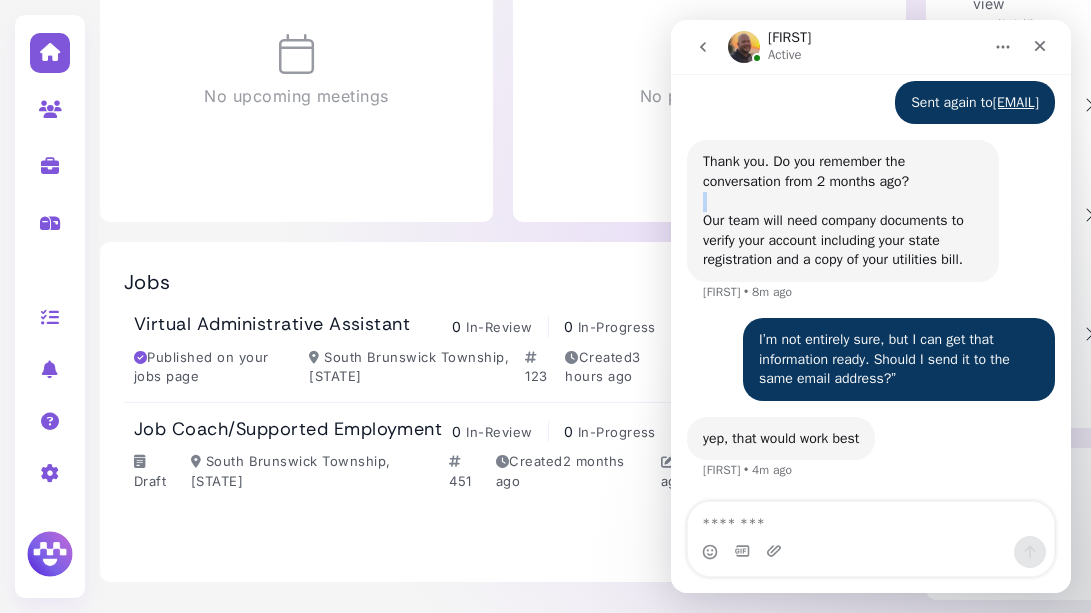 copy 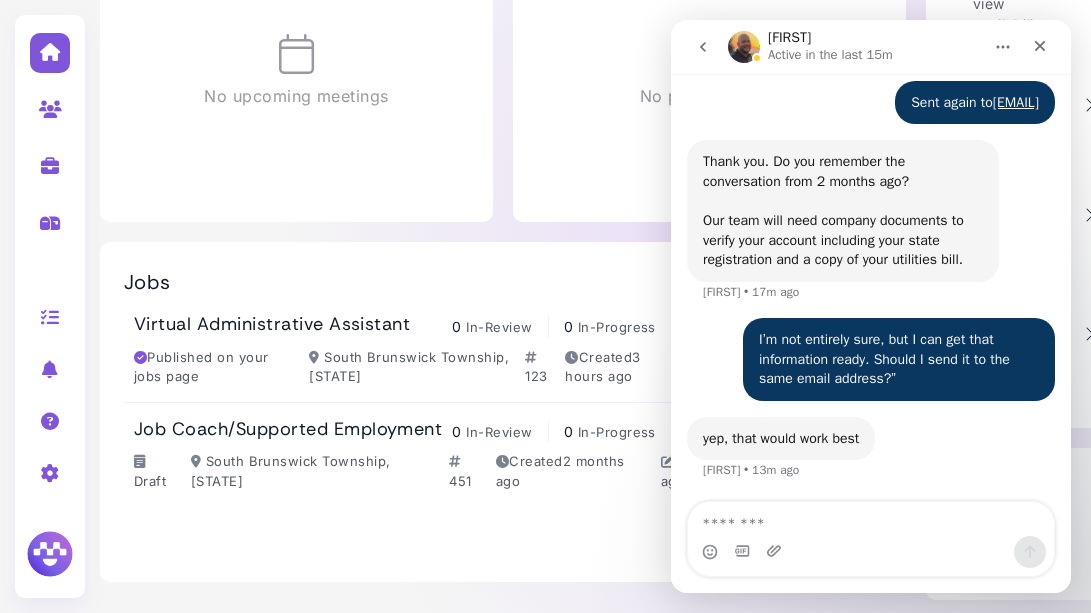 click on "yep, that would work best [LAST]    •   13m ago" at bounding box center [781, 439] 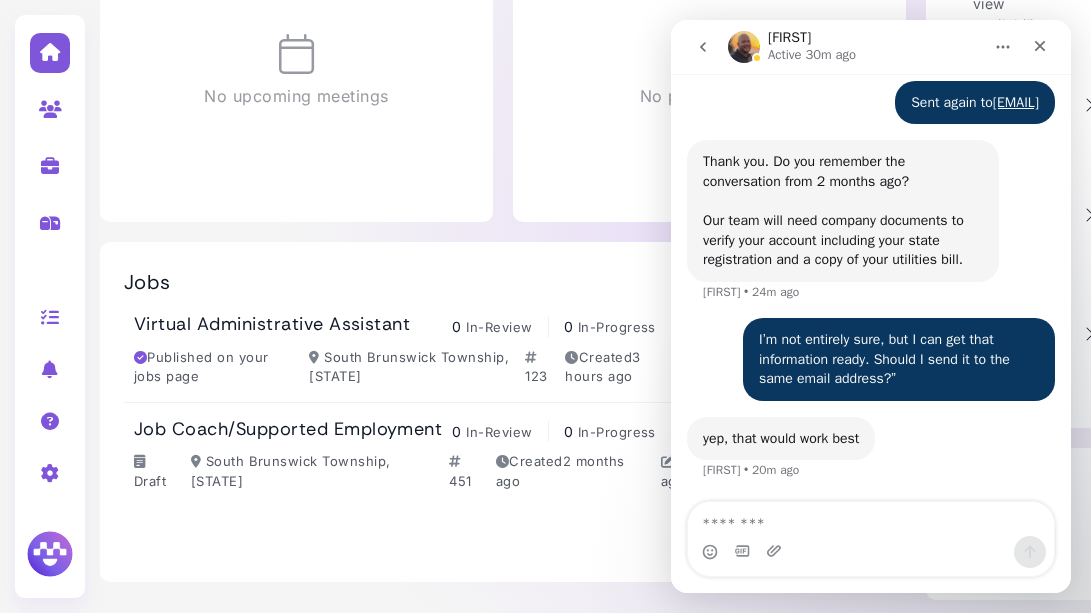 click on "Jobs     Add Job         Virtual Administrative Assistant   0   In-Review     0   In-Progress     0   Hired     0   Total
Published on your jobs page       South Brunswick Township, [STATE]     123
Created  3 hours ago
Updated  3 hours ago
Edit job details
Advertise job
Pin this job
View on jobs page
Close Job Job Coach/Supported Employment   0   In-Review     0   In-Progress     0   Hired     0   Total
Draft       South Brunswick Township, [STATE]     451
Created  2 months ago
Updated  2 months ago
Edit job details
Advertise job
Pin this job
Archive Job" at bounding box center (503, 412) 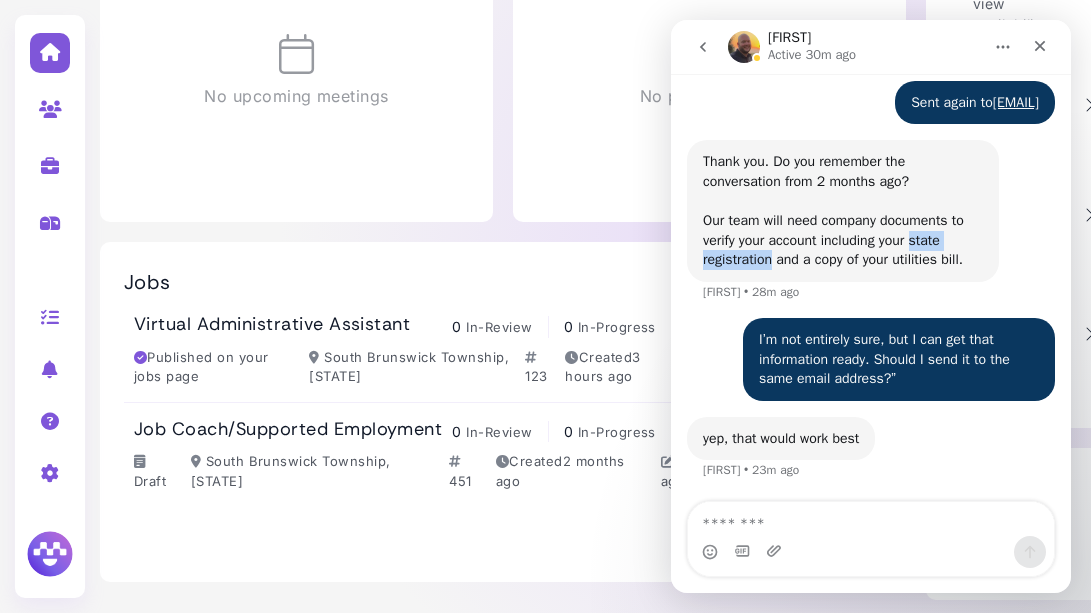drag, startPoint x: 917, startPoint y: 242, endPoint x: 773, endPoint y: 265, distance: 145.82524 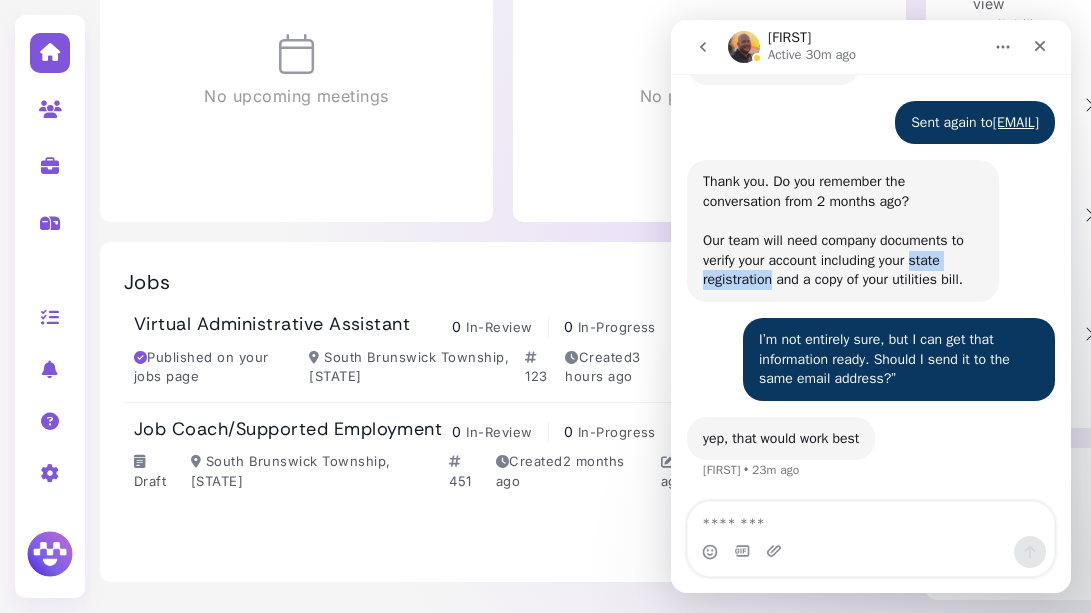 scroll, scrollTop: 1229, scrollLeft: 0, axis: vertical 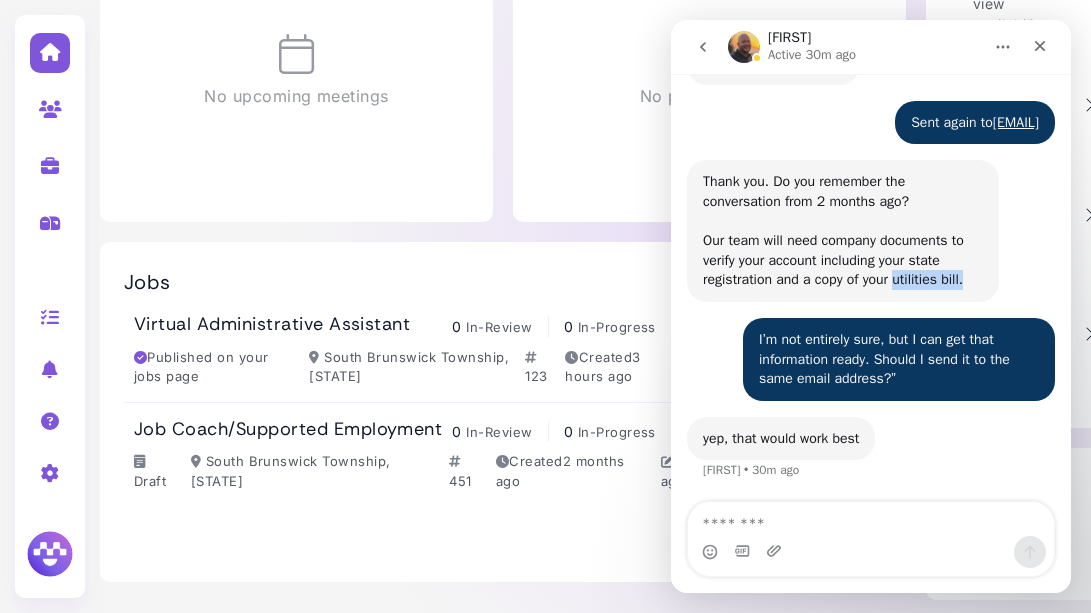 drag, startPoint x: 898, startPoint y: 278, endPoint x: 968, endPoint y: 284, distance: 70.256676 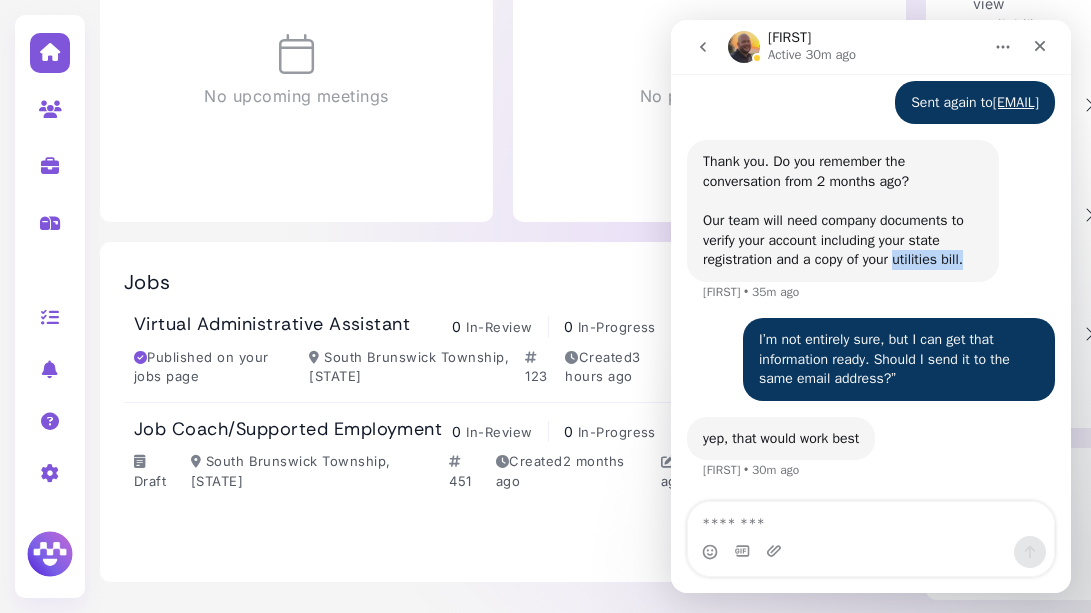 scroll, scrollTop: 1249, scrollLeft: 0, axis: vertical 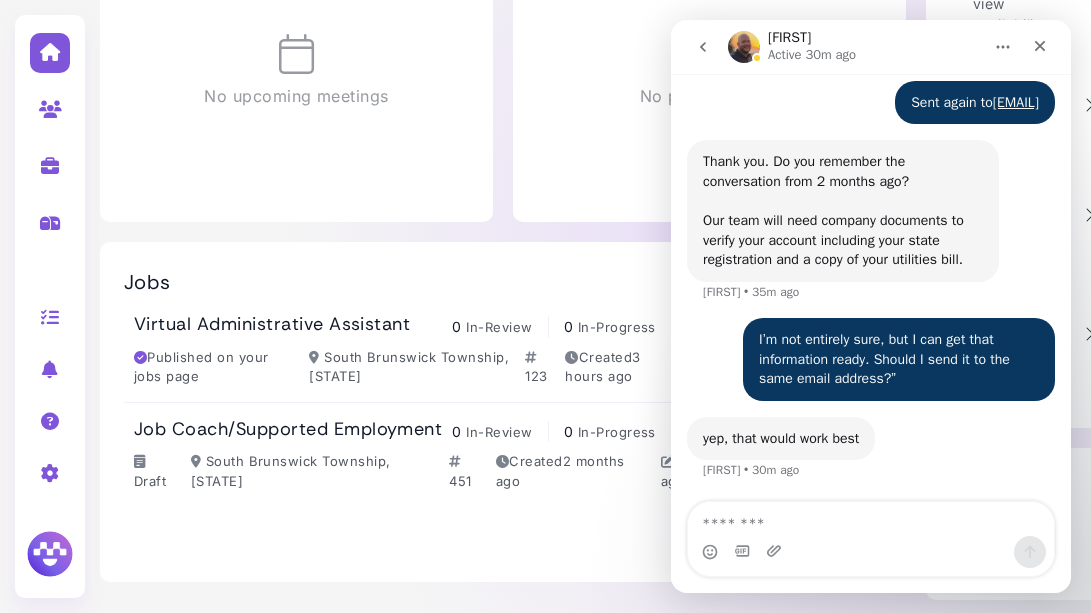 click at bounding box center [871, 552] 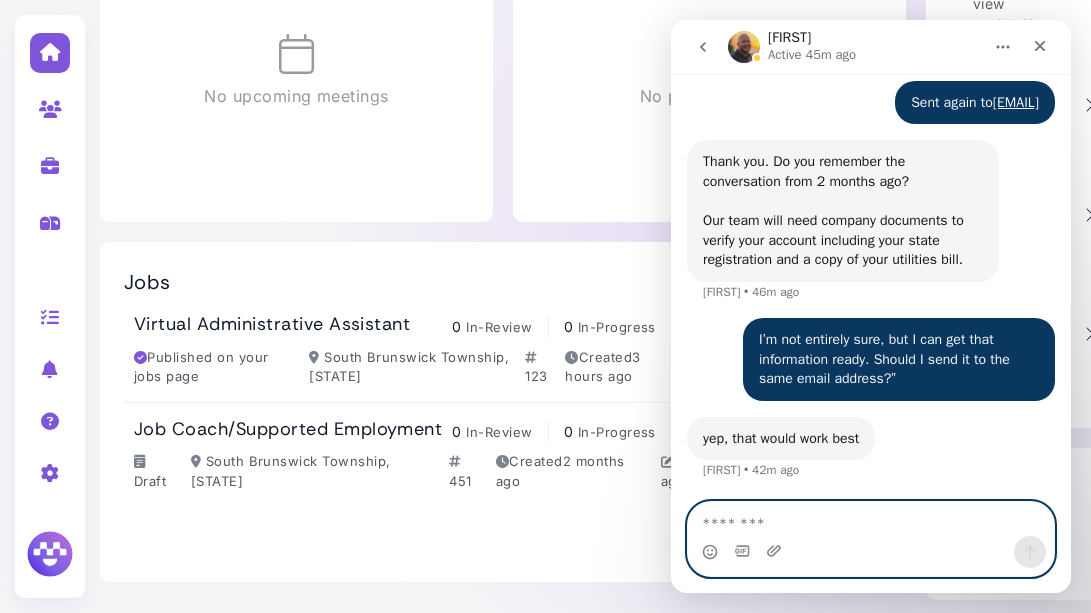 click at bounding box center [871, 519] 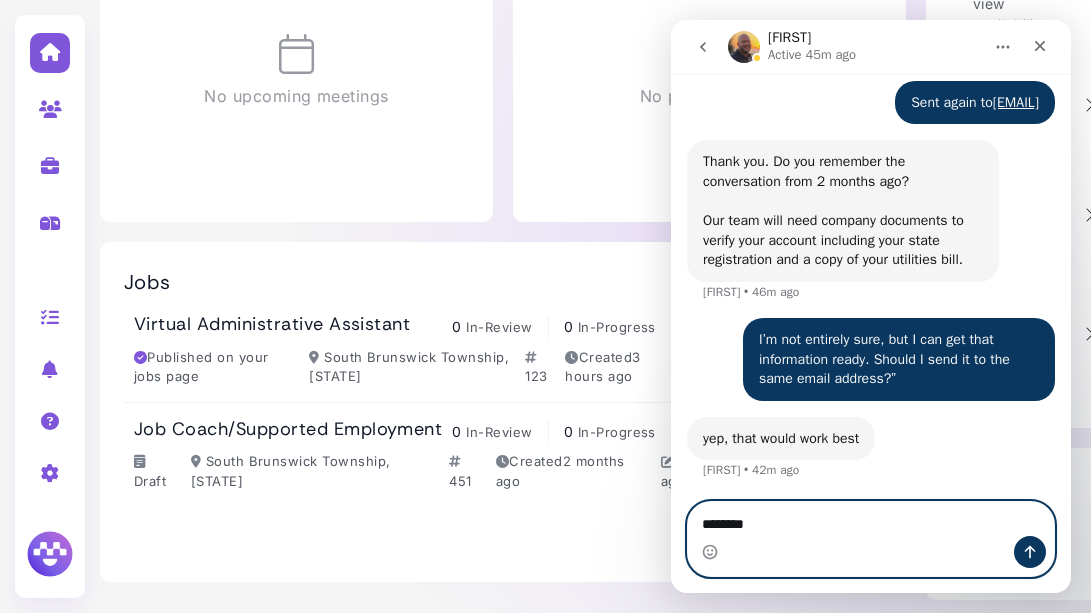 click on "*******" at bounding box center (871, 519) 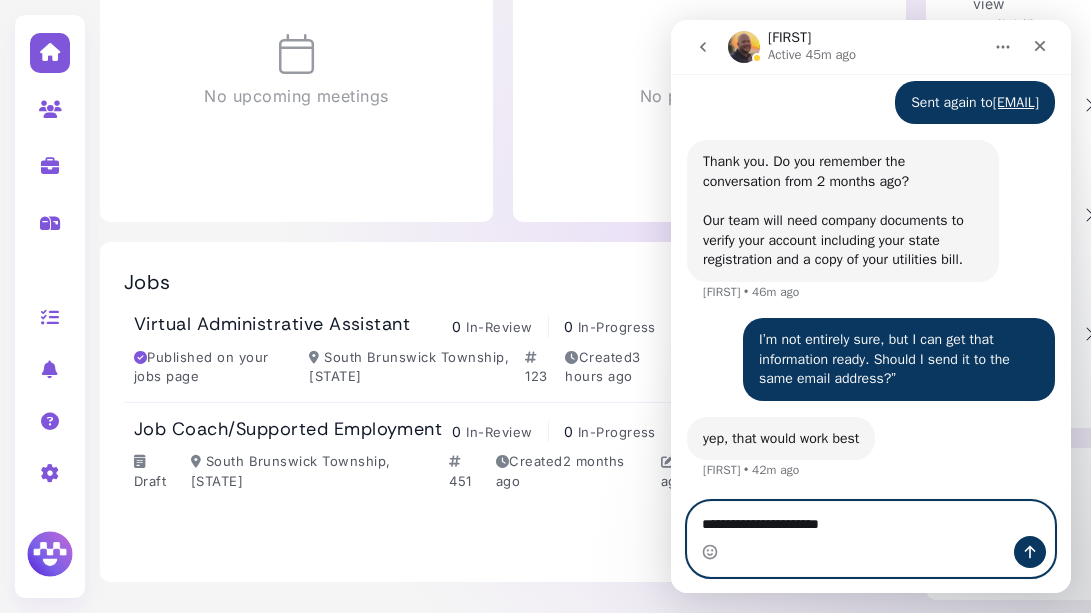 click on "**********" at bounding box center [871, 519] 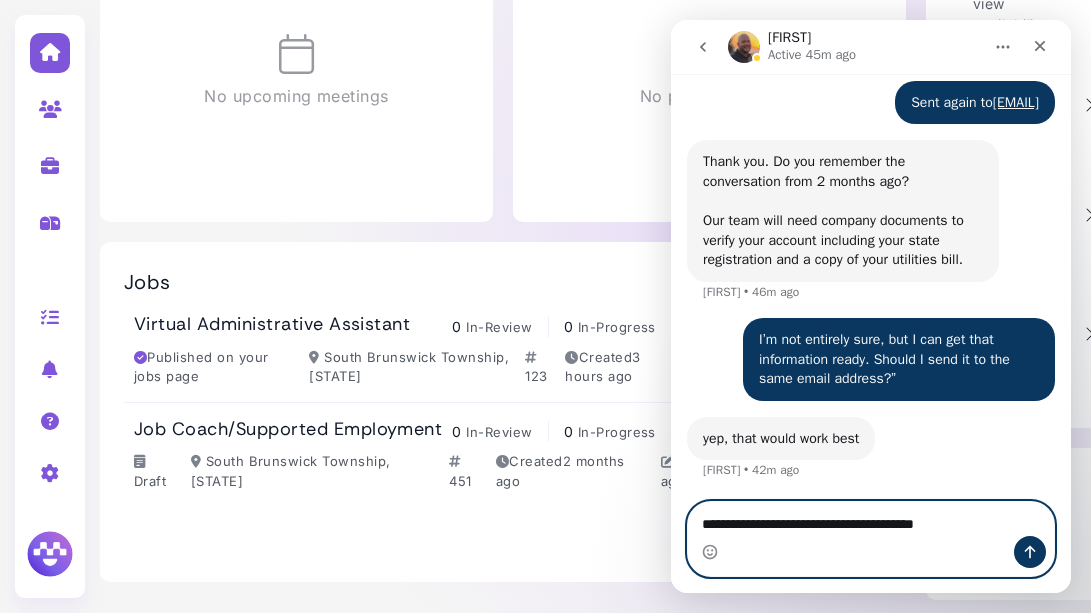 click at bounding box center (696, 530) 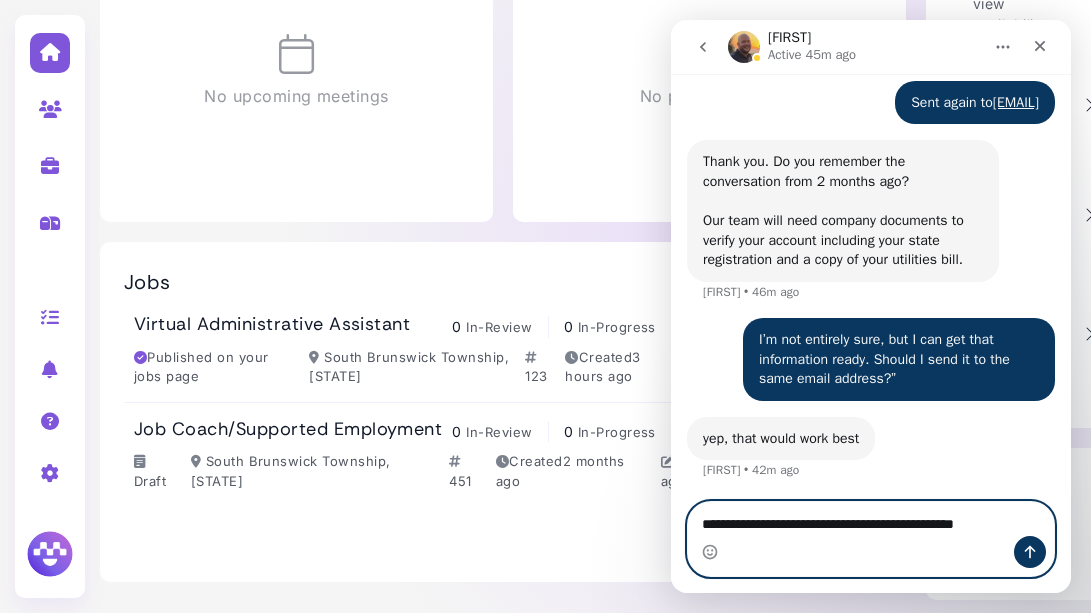 scroll, scrollTop: 1269, scrollLeft: 0, axis: vertical 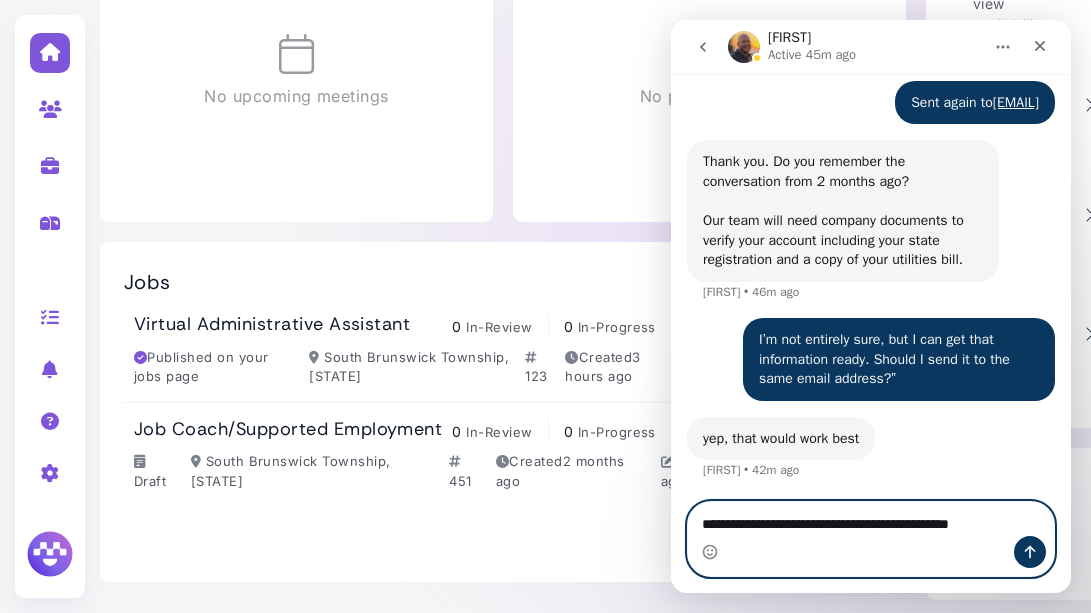 type on "**********" 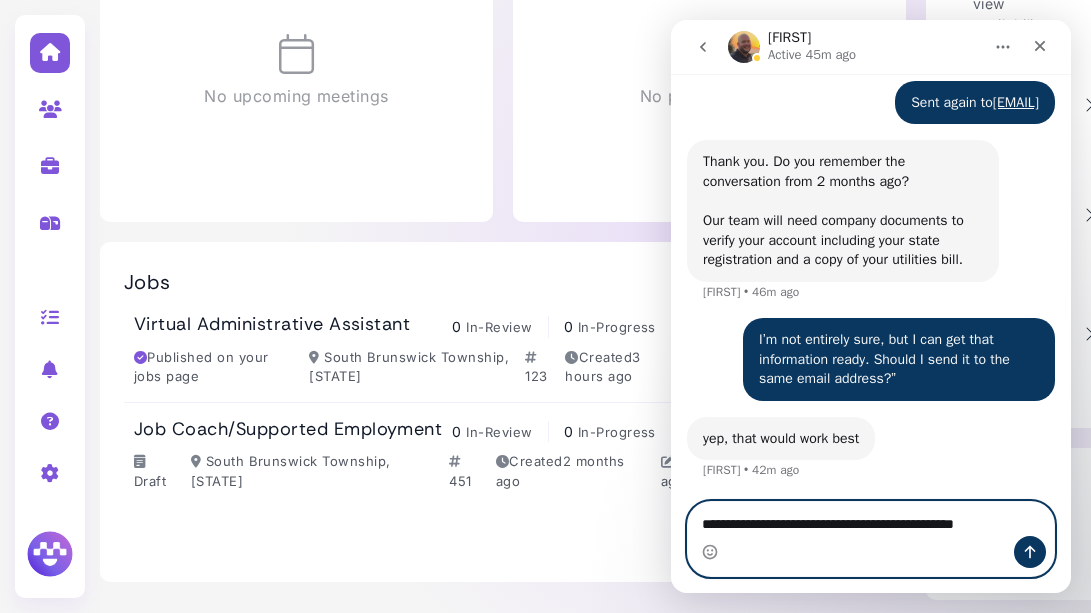 click on "**********" at bounding box center (871, 529) 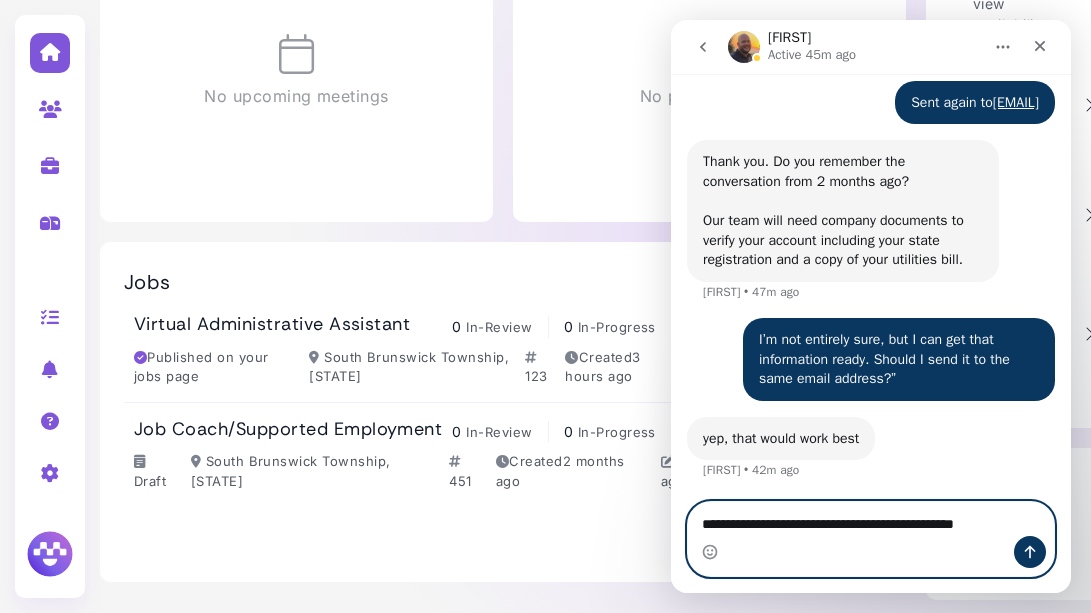 click on "**********" at bounding box center (871, 529) 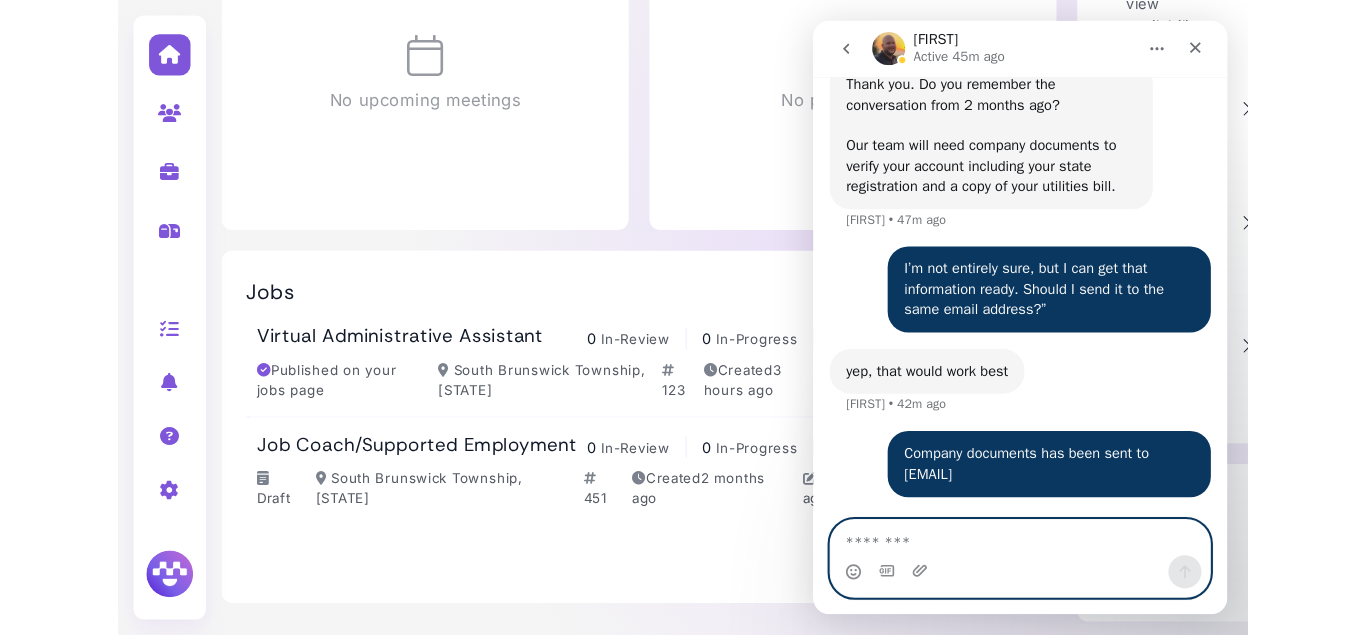 scroll, scrollTop: 1328, scrollLeft: 0, axis: vertical 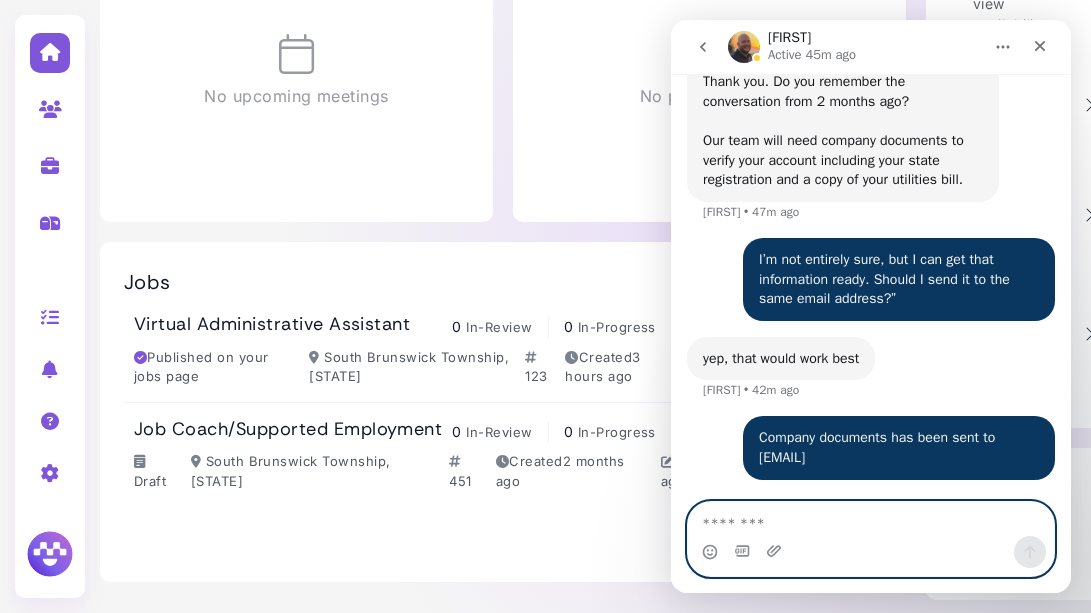 type 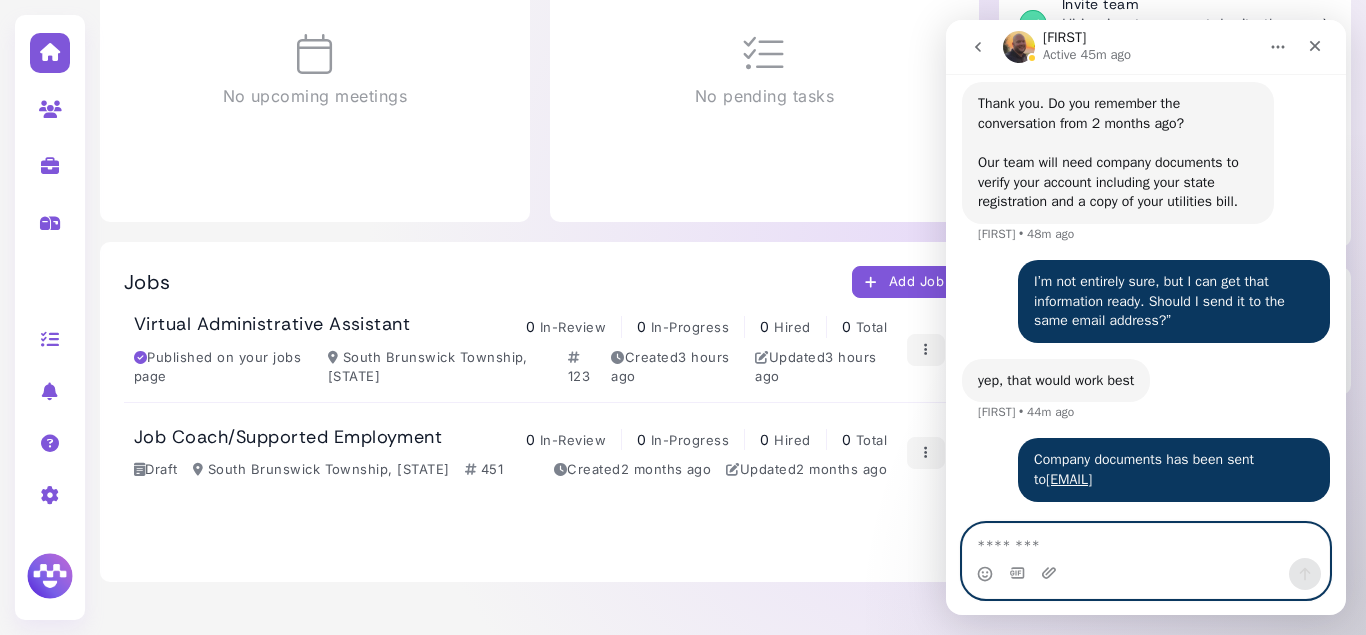 scroll, scrollTop: 1306, scrollLeft: 0, axis: vertical 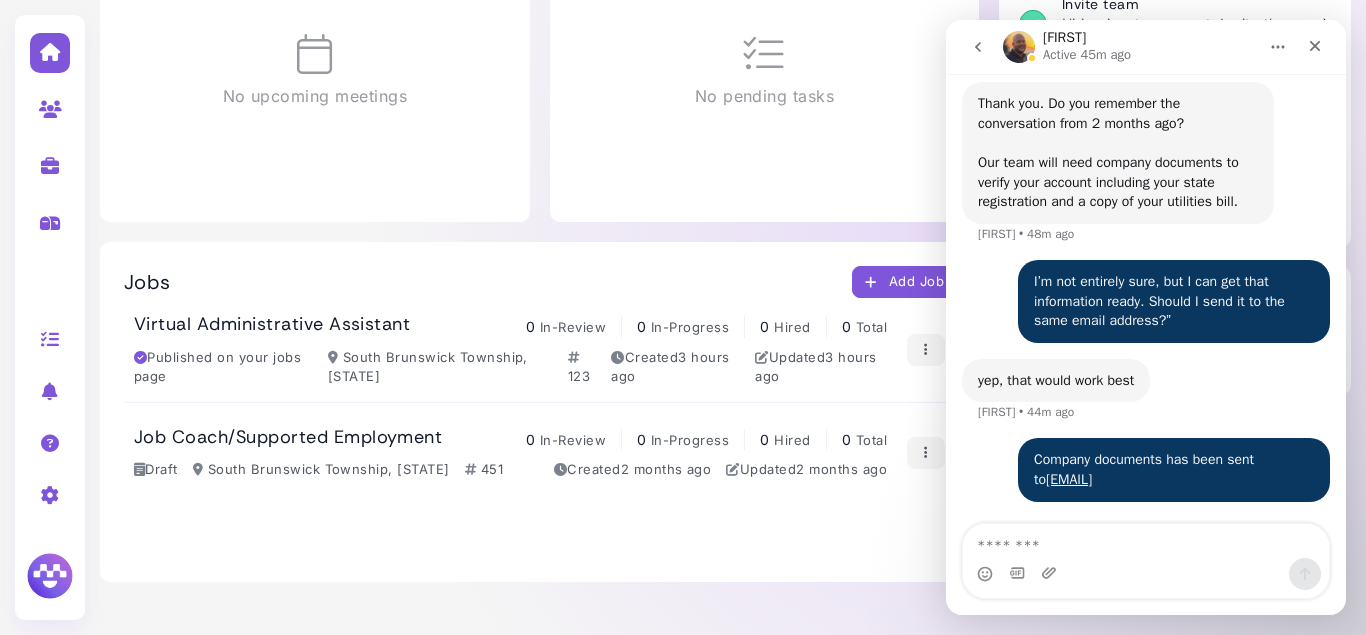 click on "Jobs     Add Job         Virtual Administrative Assistant   0   In-Review     0   In-Progress     0   Hired     0   Total
Published on your jobs page       South Brunswick Township, [STATE]     123
Created  3 hours ago
Updated  3 hours ago
Edit job details
Advertise job
Pin this job
View on jobs page
Close Job Job Coach/Supported Employment   0   In-Review     0   In-Progress     0   Hired     0   Total
Draft       South Brunswick Township, [STATE]     451
Created  2 months ago
Updated  2 months ago
Edit job details
Advertise job
Pin this job
Archive Job" at bounding box center [539, 412] 